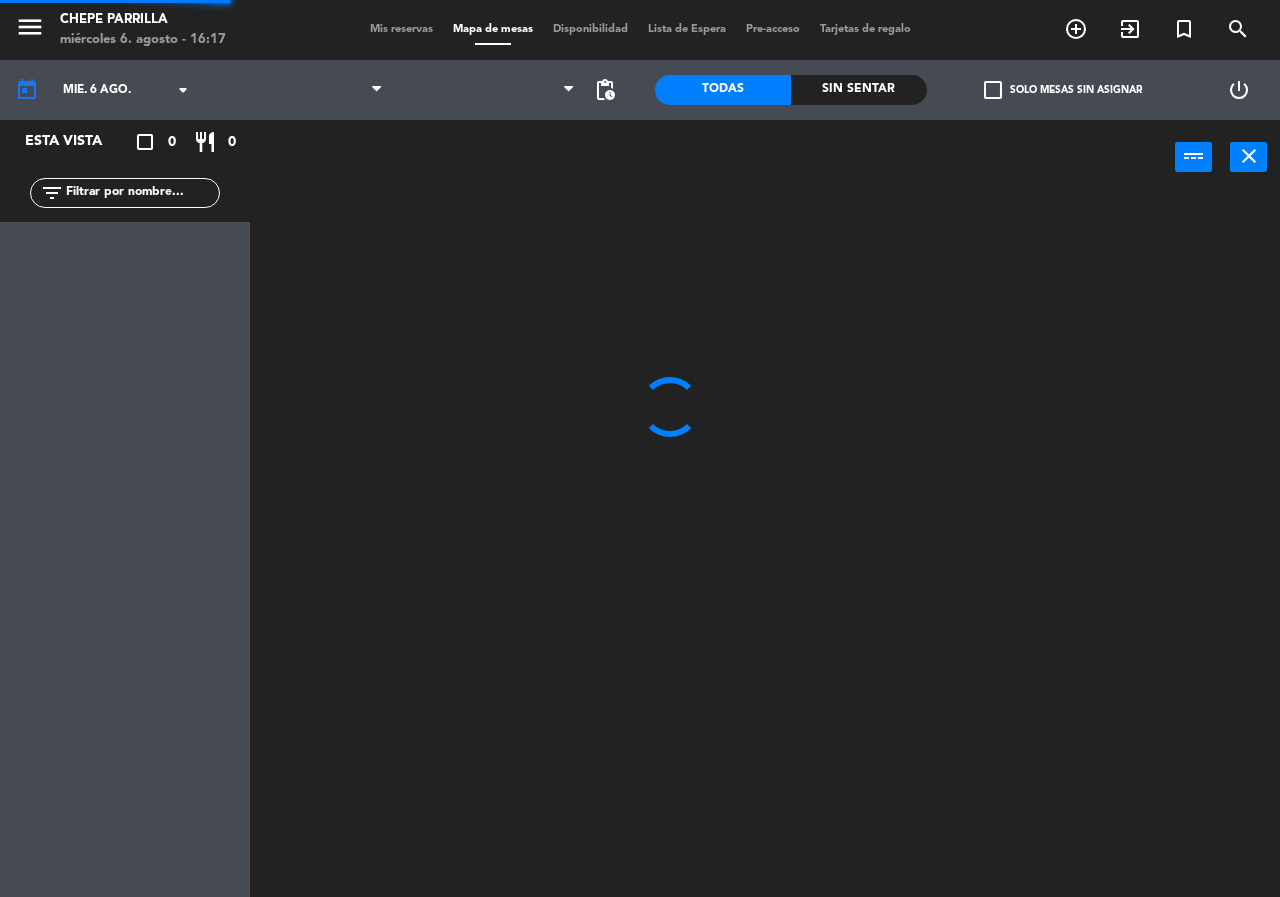 scroll, scrollTop: 0, scrollLeft: 0, axis: both 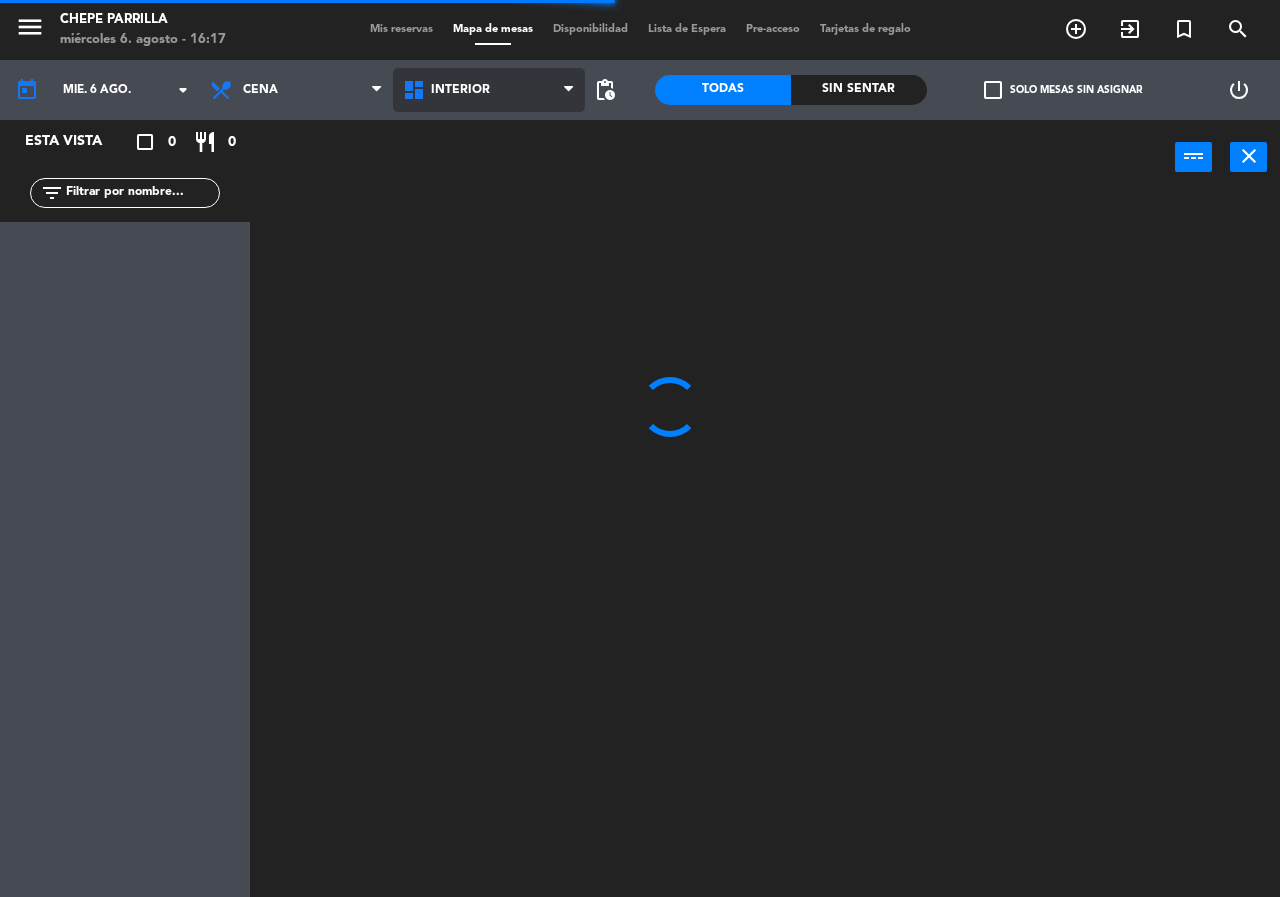 click on "Interior" at bounding box center (489, 90) 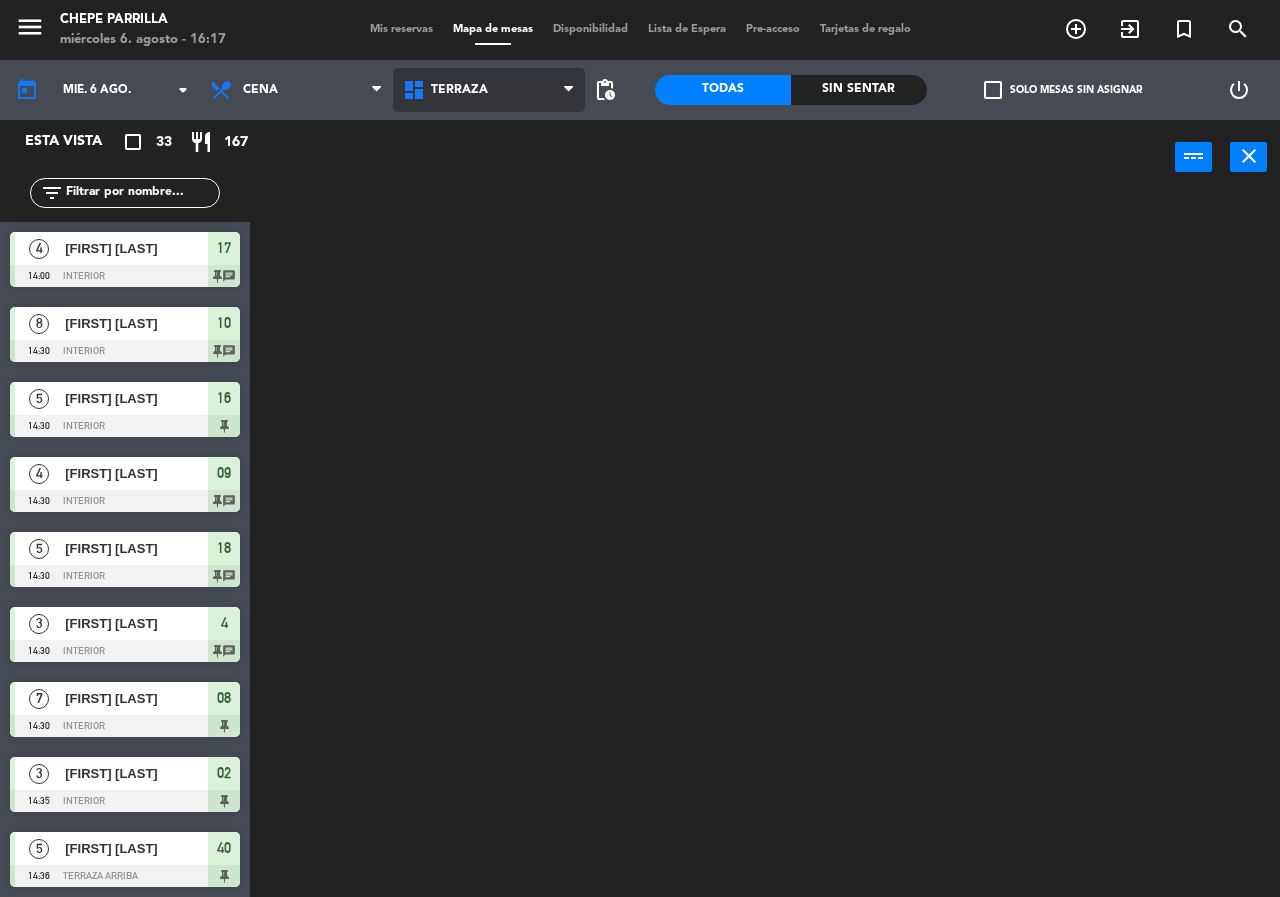 click on "menu  Chepe Parrilla   miércoles 6. agosto - 16:17   Mis reservas   Mapa de mesas   Disponibilidad   Lista de Espera   Pre-acceso   Tarjetas de regalo  add_circle_outline exit_to_app turned_in_not search today    mié. 6 ago. arrow_drop_down  Comida  Cena  Cena  Comida  Cena  Interior   Terraza   Terraza   Interior   Terraza  pending_actions  Todas  Sin sentar  check_box_outline_blank   Solo mesas sin asignar   power_settings_new   Esta vista   crop_square  33  restaurant  167 filter_list  4   [FIRST] [LAST]   14:00   Interior  17 chat  8   [FIRST] [LAST]   14:30   Interior  10 chat  5   [FIRST] [LAST]   14:30   Interior  16  4   [FIRST] [LAST]    14:30   Interior  09 chat  5   [FIRST] [LAST]    14:30   Interior  18 chat  3   [FIRST] [LAST]   14:30   Interior  4 chat  7   [FIRST] [LAST]   14:30   Interior  08  3   [FIRST] [LAST]   14:35   Interior  02  5   [FIRST] [LAST]   14:36   Terraza Arriba  40  1   [FIRST] [LAST]   14:44   Terraza Arriba  42  1   [FIRST] [LAST]   14:47   Privado  35  4   [FIRST] [LAST]   14:51  45 36" 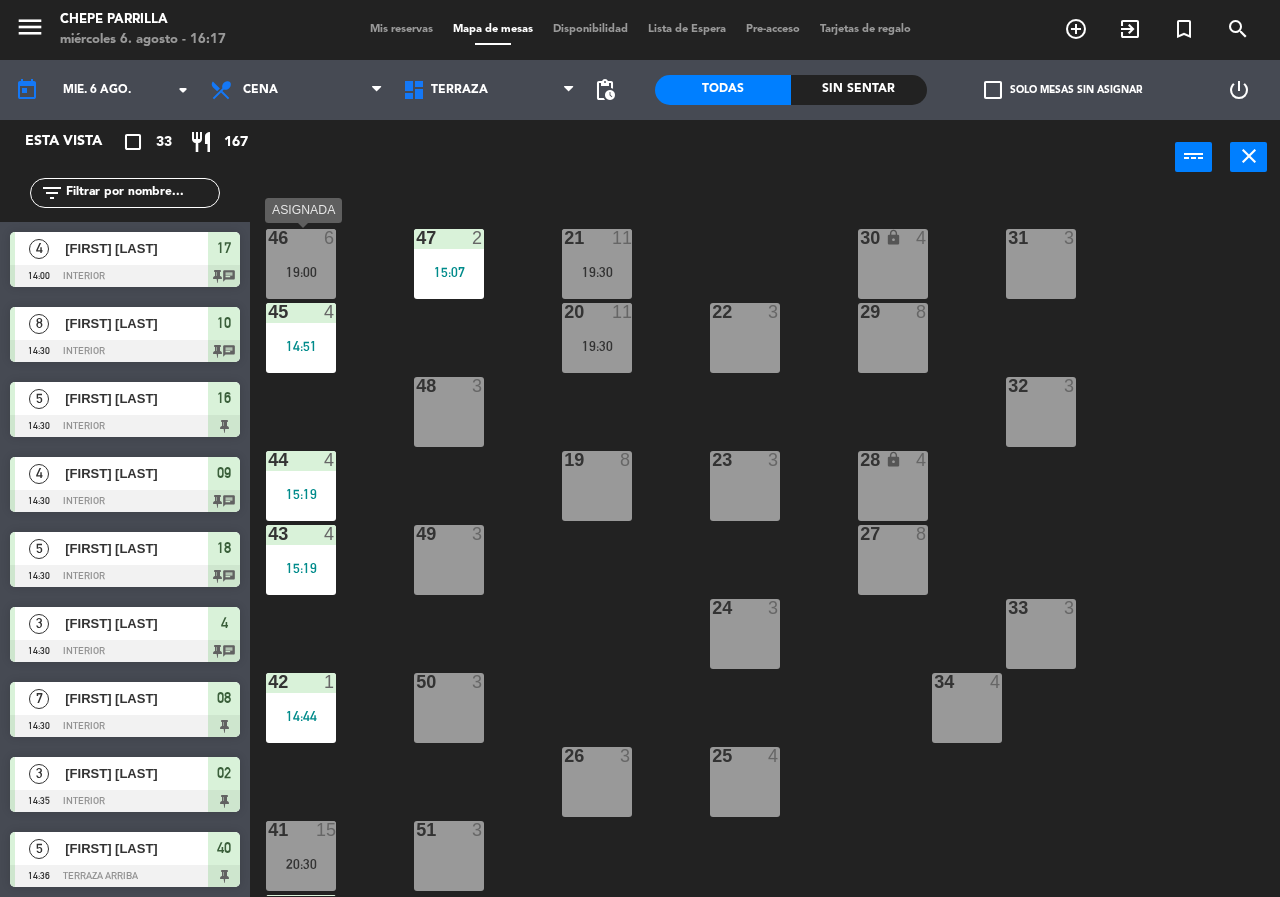 click on "19:00" at bounding box center (301, 272) 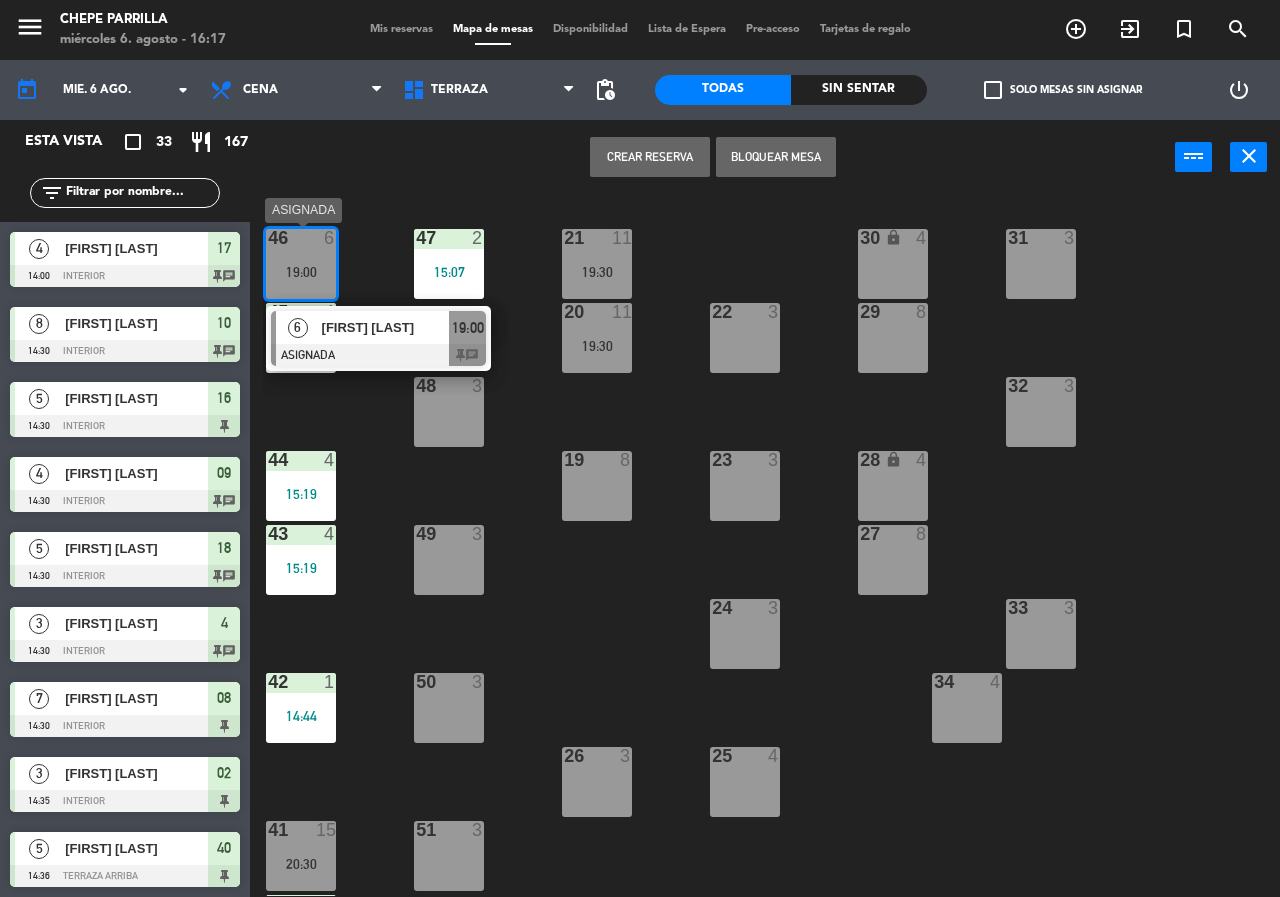 drag, startPoint x: 363, startPoint y: 350, endPoint x: 383, endPoint y: 364, distance: 24.41311 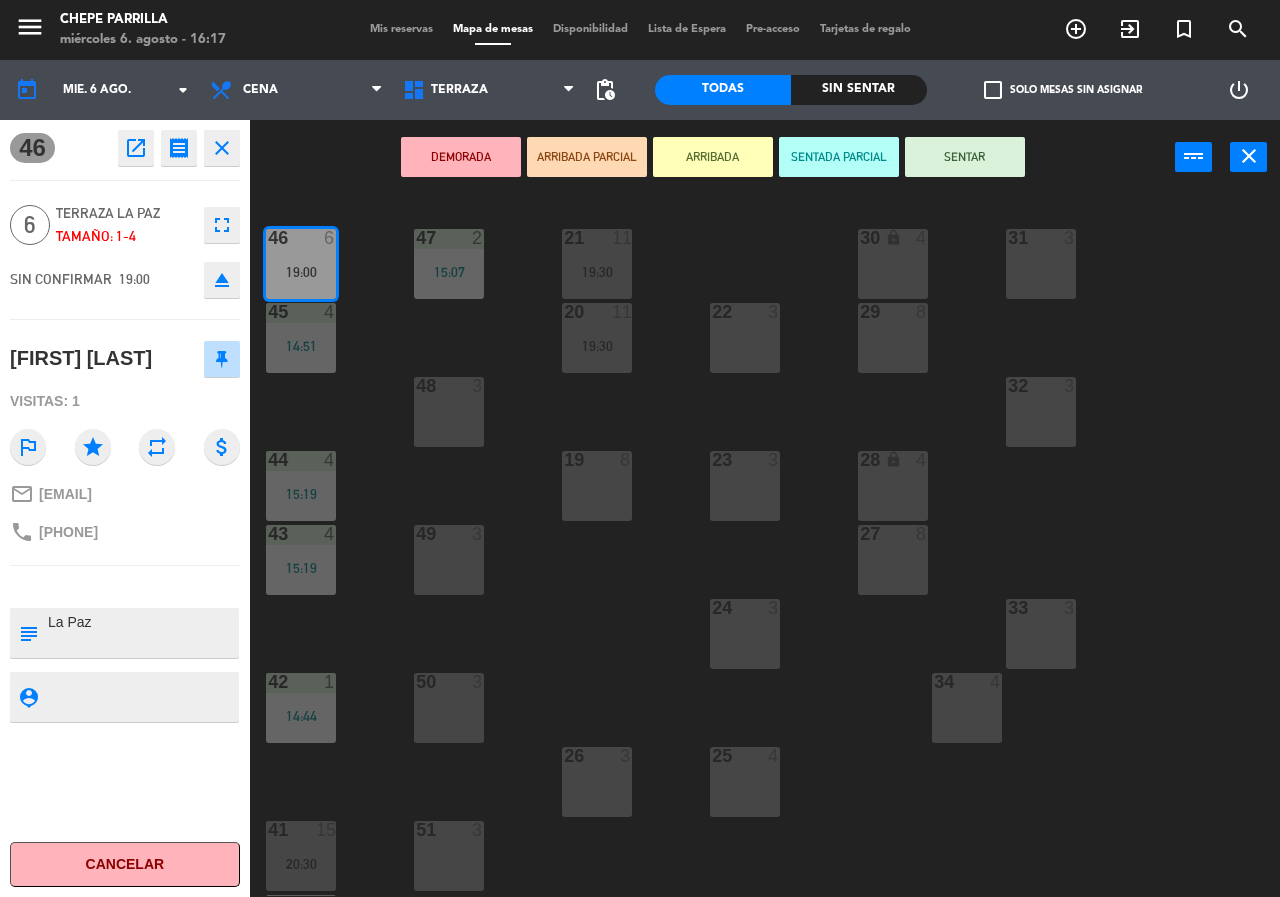 drag, startPoint x: 400, startPoint y: 359, endPoint x: 502, endPoint y: 353, distance: 102.176315 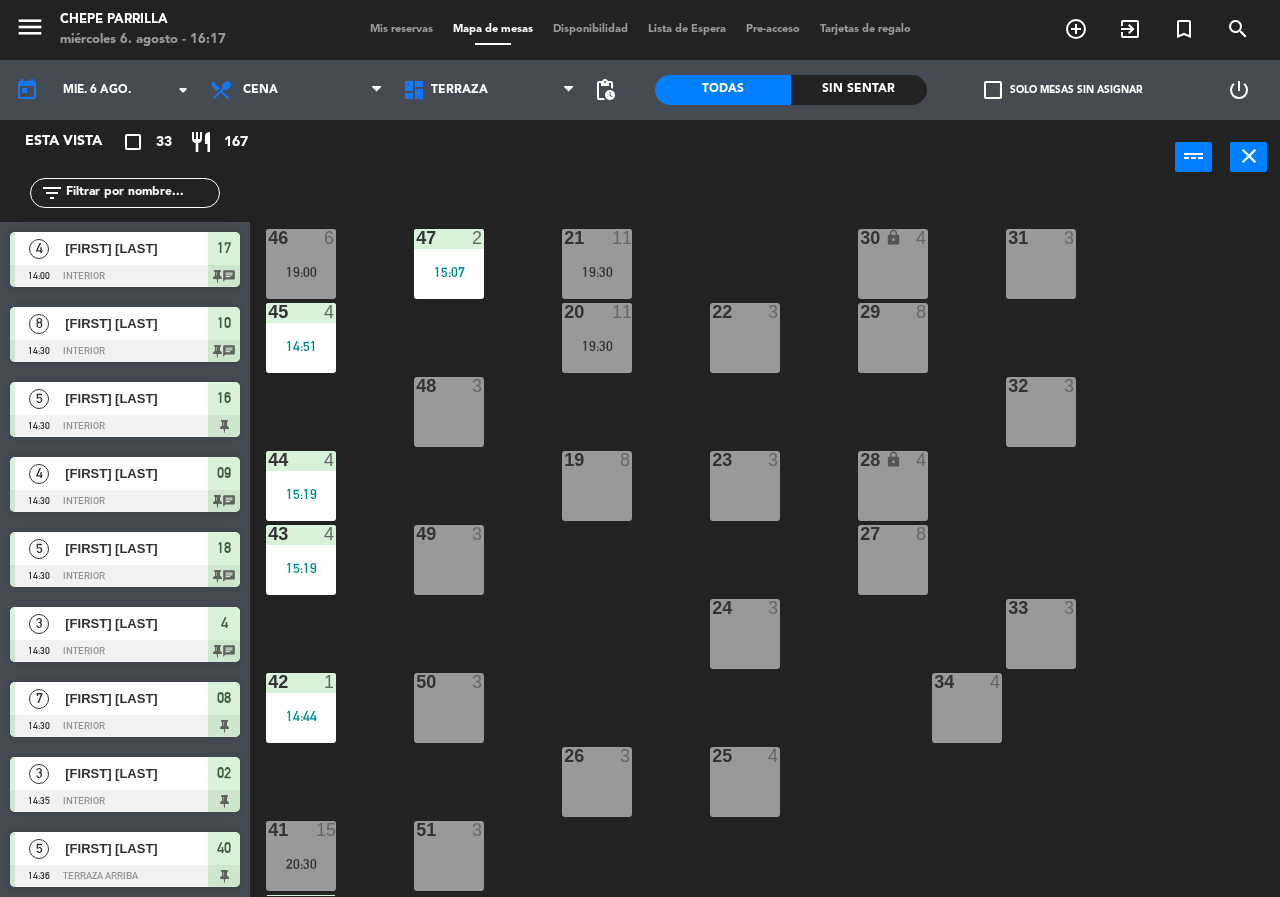 scroll, scrollTop: 0, scrollLeft: 0, axis: both 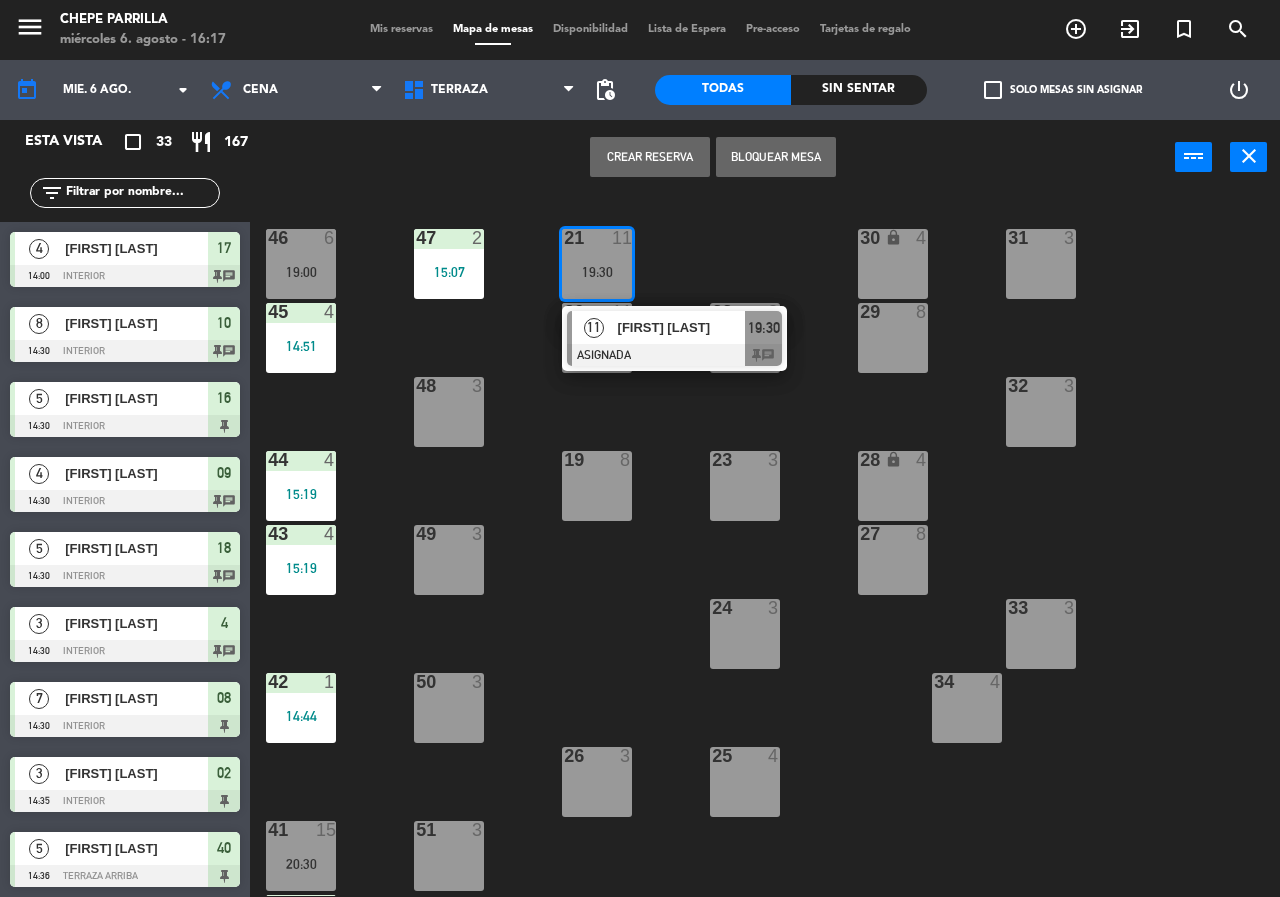 click at bounding box center (674, 355) 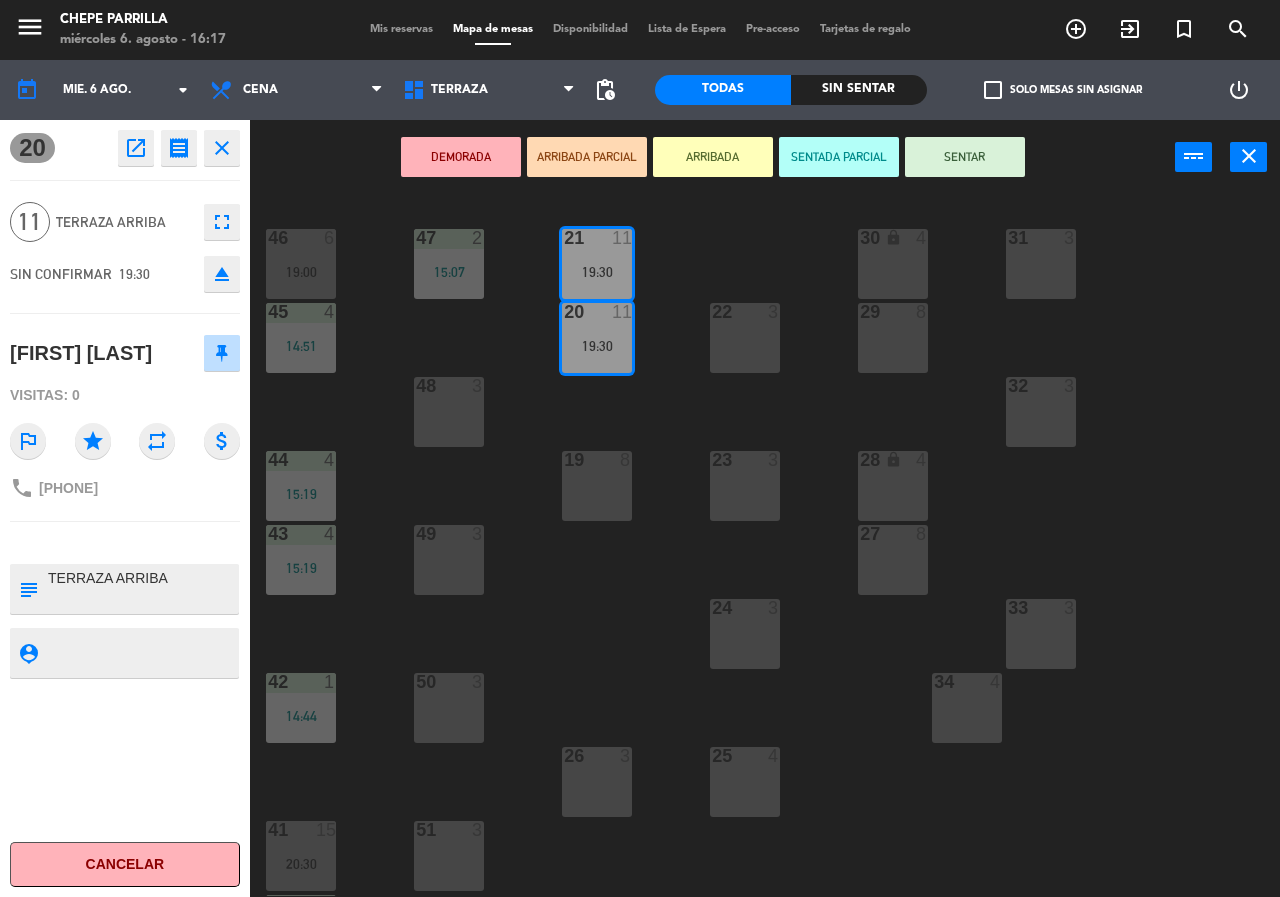 click on "21  11   19:30  30 lock  4  46  6   19:00  47  2   15:07  31  3  20  11   19:30  22  3  29  8  45  4   14:51  32  3  48  3  19  8  23  3  28 lock  4  44  4   15:19  27  8  43  4   15:19  49  3  24  3  33  3  50  3  42  1   14:44  34  4  25  4  26  3  41  15   20:30  51  3  40  5   14:36      20:30     52  3" 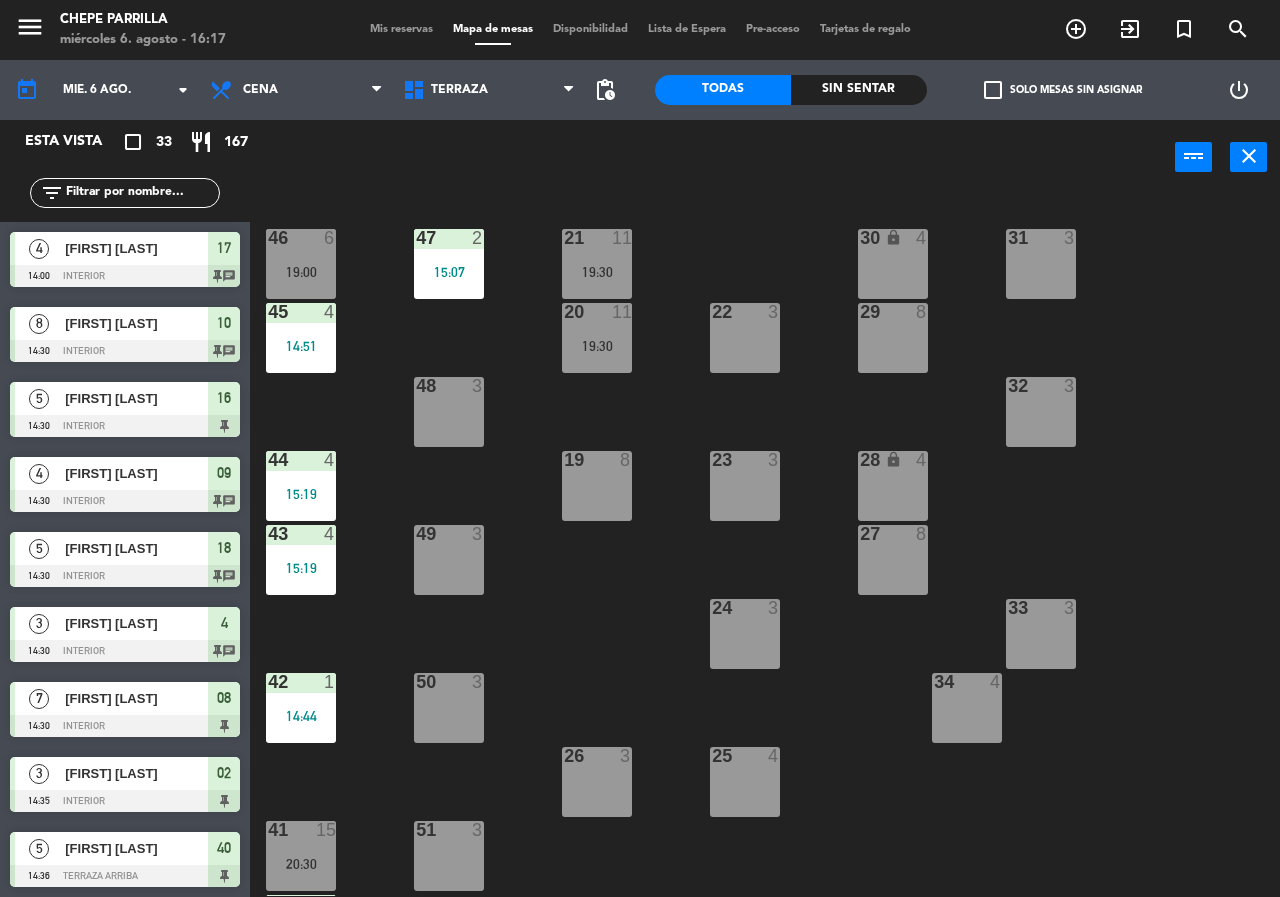 scroll, scrollTop: 0, scrollLeft: 0, axis: both 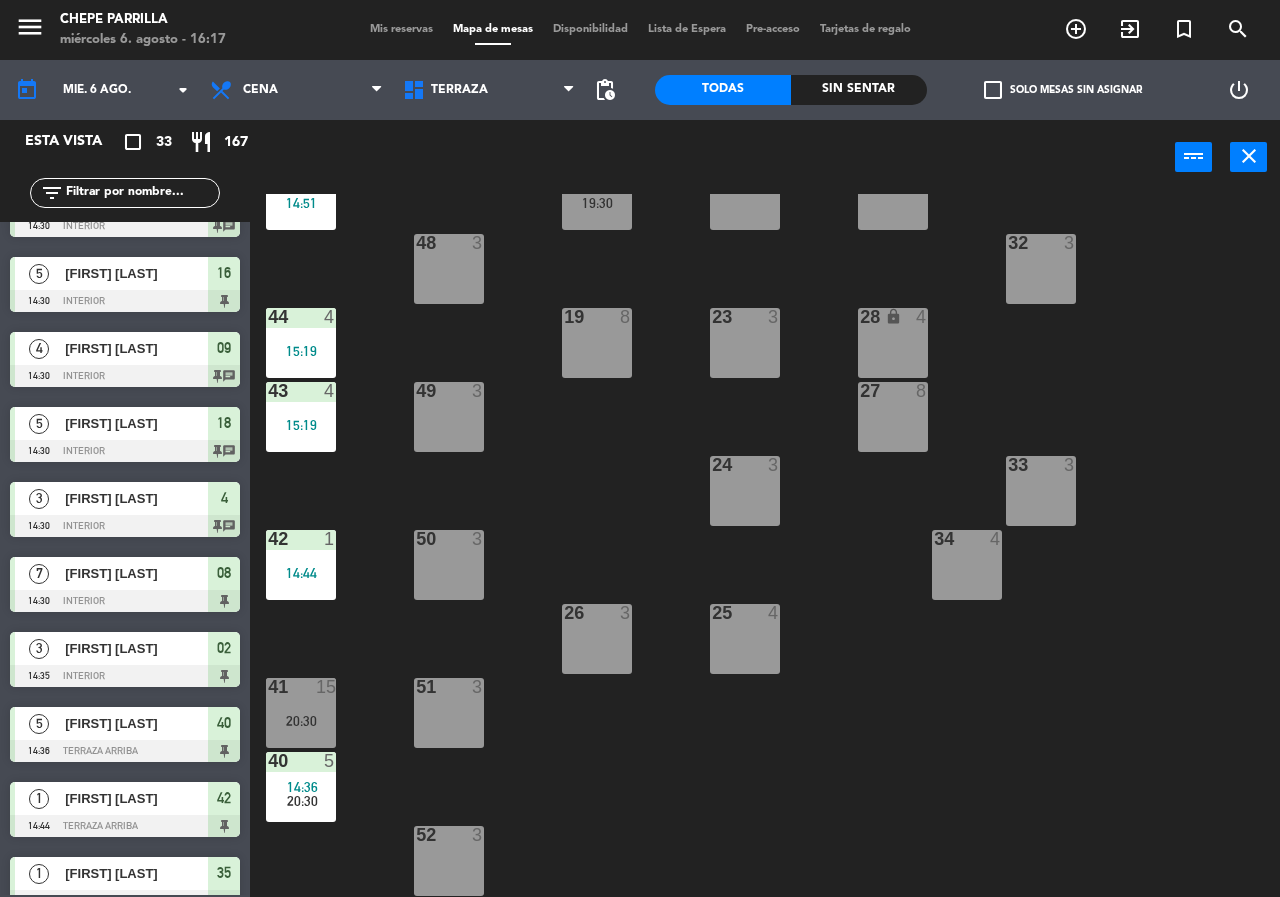 click on "Mis reservas" at bounding box center (401, 29) 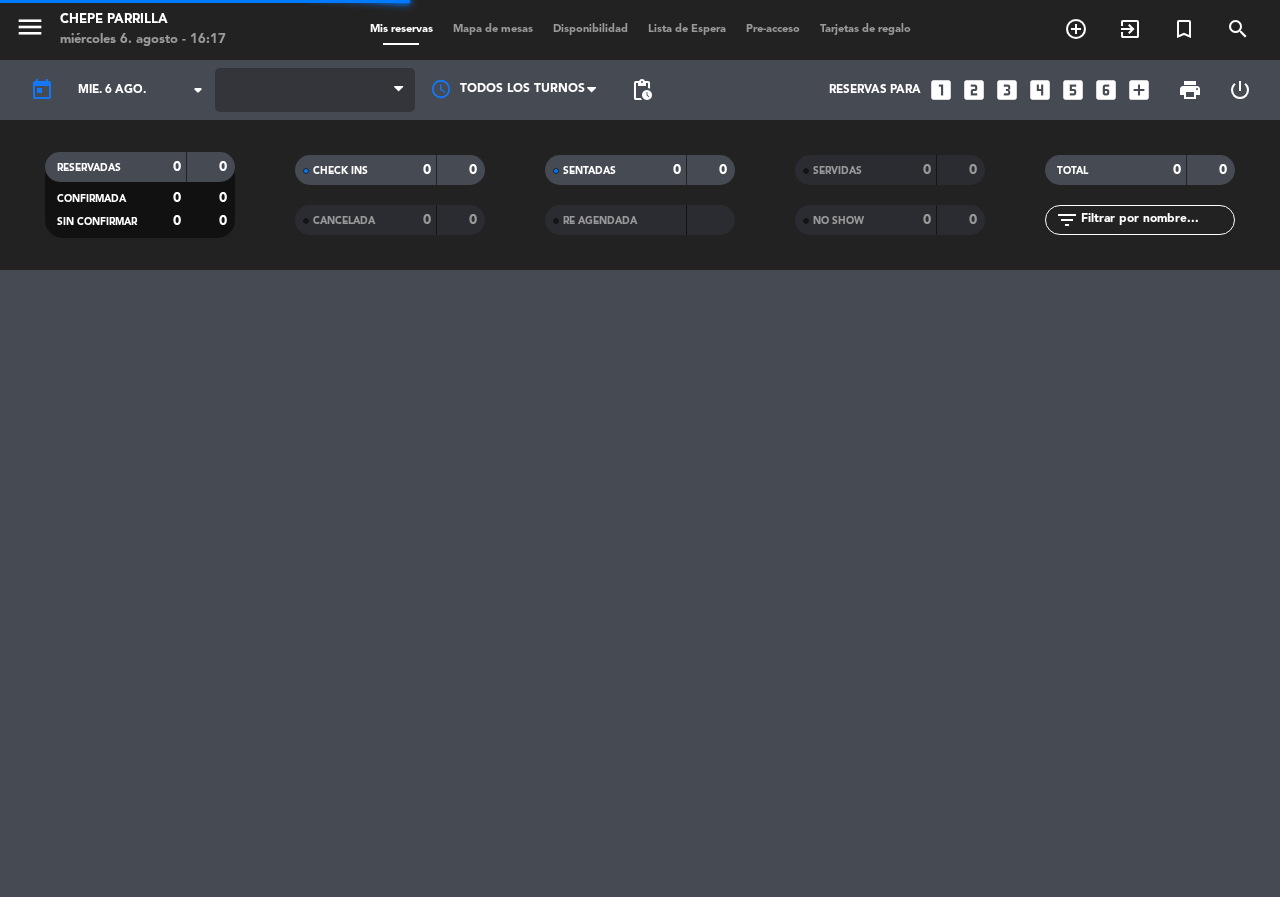click at bounding box center (315, 90) 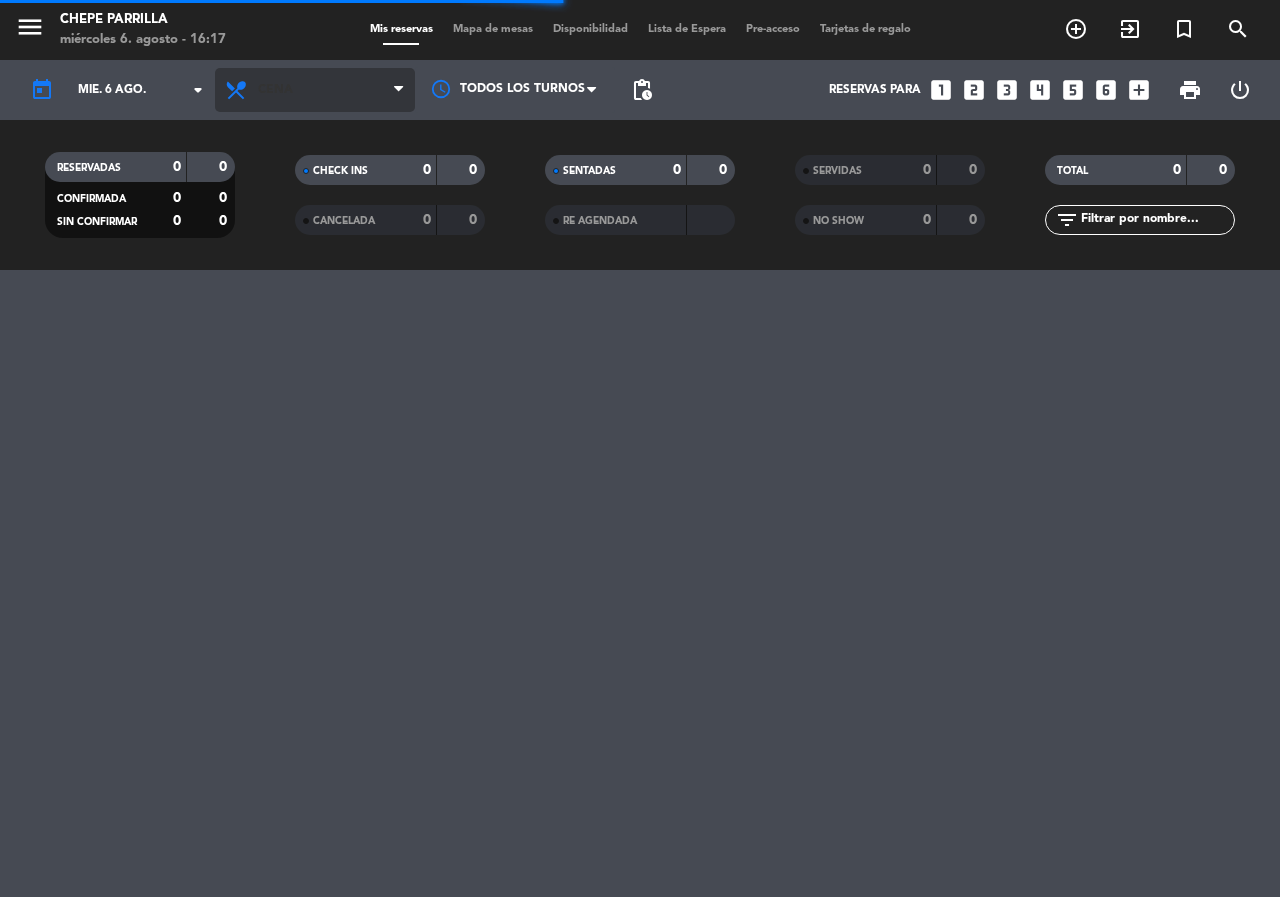 click on "Cena" at bounding box center (315, 90) 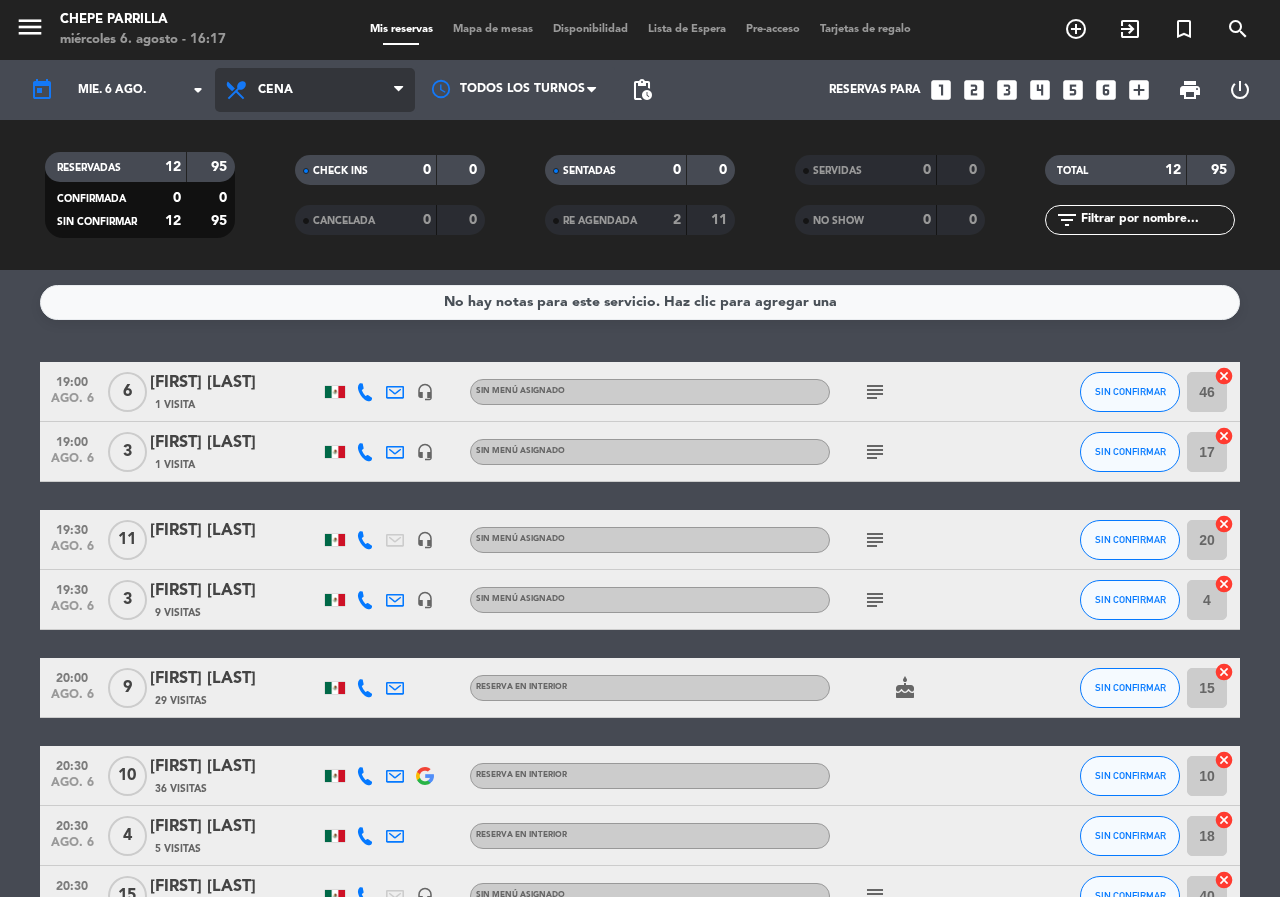 click on "Cena" at bounding box center (315, 90) 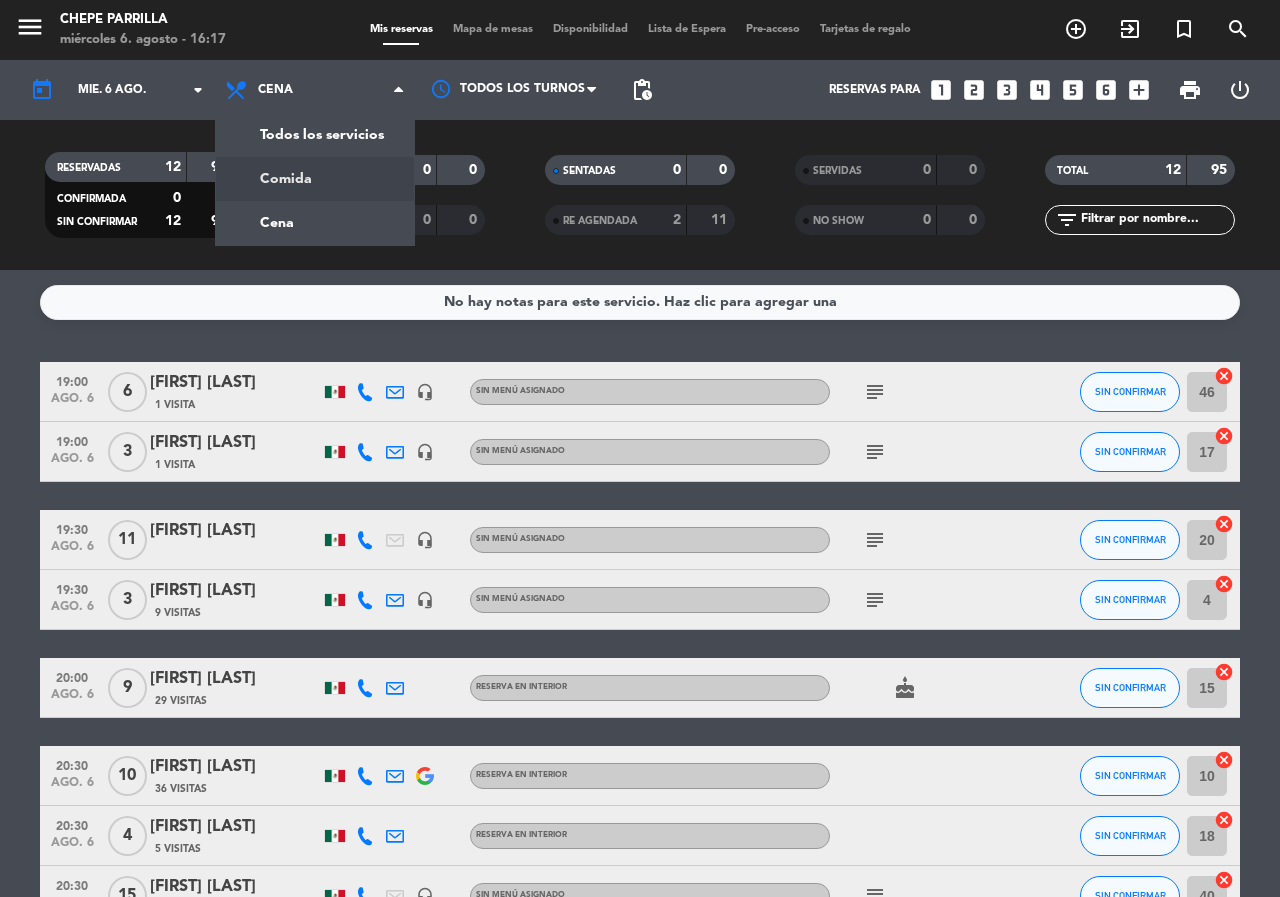 click on "menu  Chepe Parrilla   miércoles 6. agosto - 16:17   Mis reservas   Mapa de mesas   Disponibilidad   Lista de Espera   Pre-acceso   Tarjetas de regalo  add_circle_outline exit_to_app turned_in_not search today    mié. 6 ago. arrow_drop_down  Todos los servicios  Comida  Cena  Cena  Todos los servicios  Comida  Cena Todos los turnos pending_actions  Reservas para   looks_one   looks_two   looks_3   looks_4   looks_5   looks_6   add_box  print  power_settings_new   RESERVADAS   12   95   CONFIRMADA   0   0   SIN CONFIRMAR   12   95   CHECK INS   0   0   CANCELADA   0   0   SENTADAS   0   0   RE AGENDADA   2   11   SERVIDAS   0   0   NO SHOW   0   0   TOTAL   12   95  filter_list" 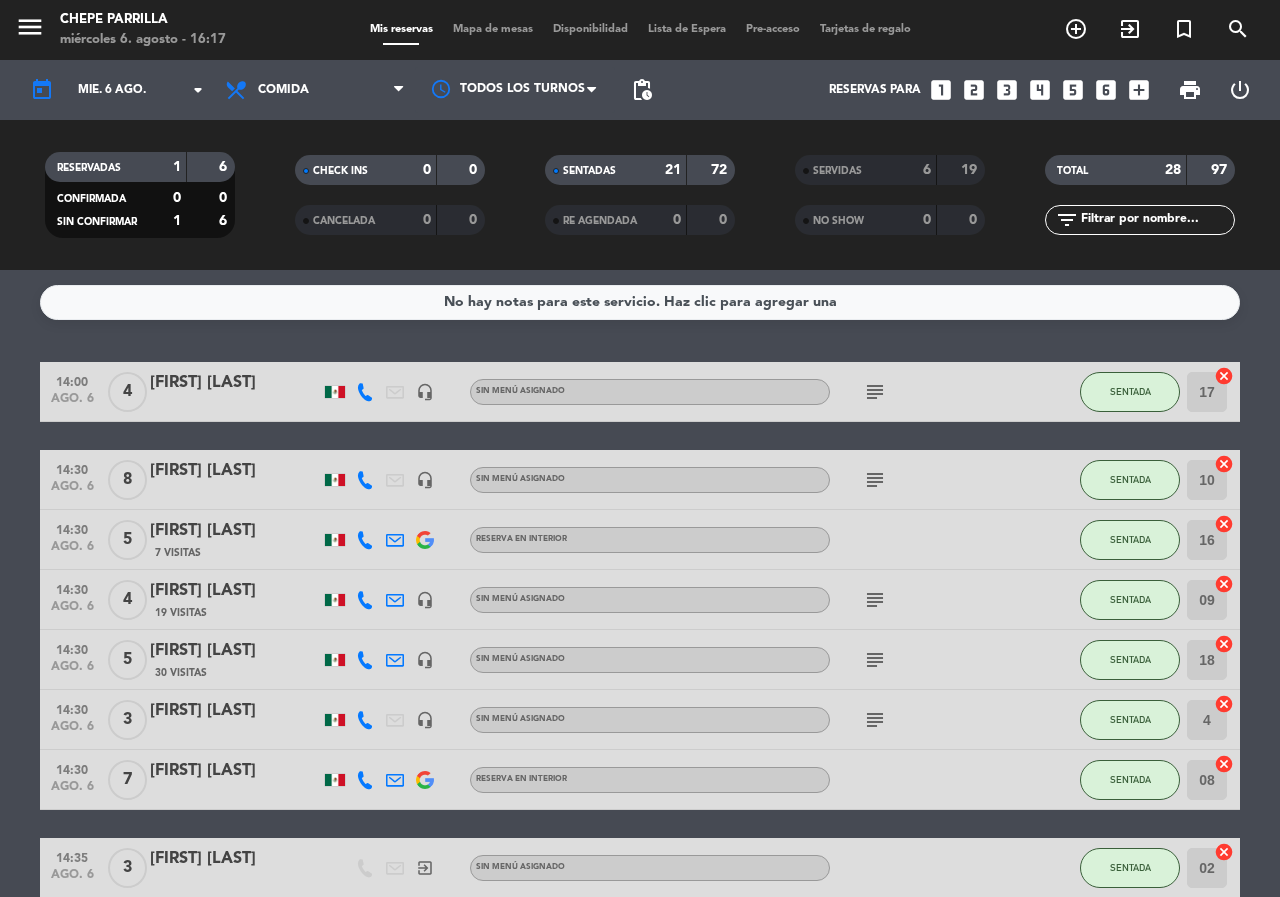 click on "Mapa de mesas" at bounding box center [493, 29] 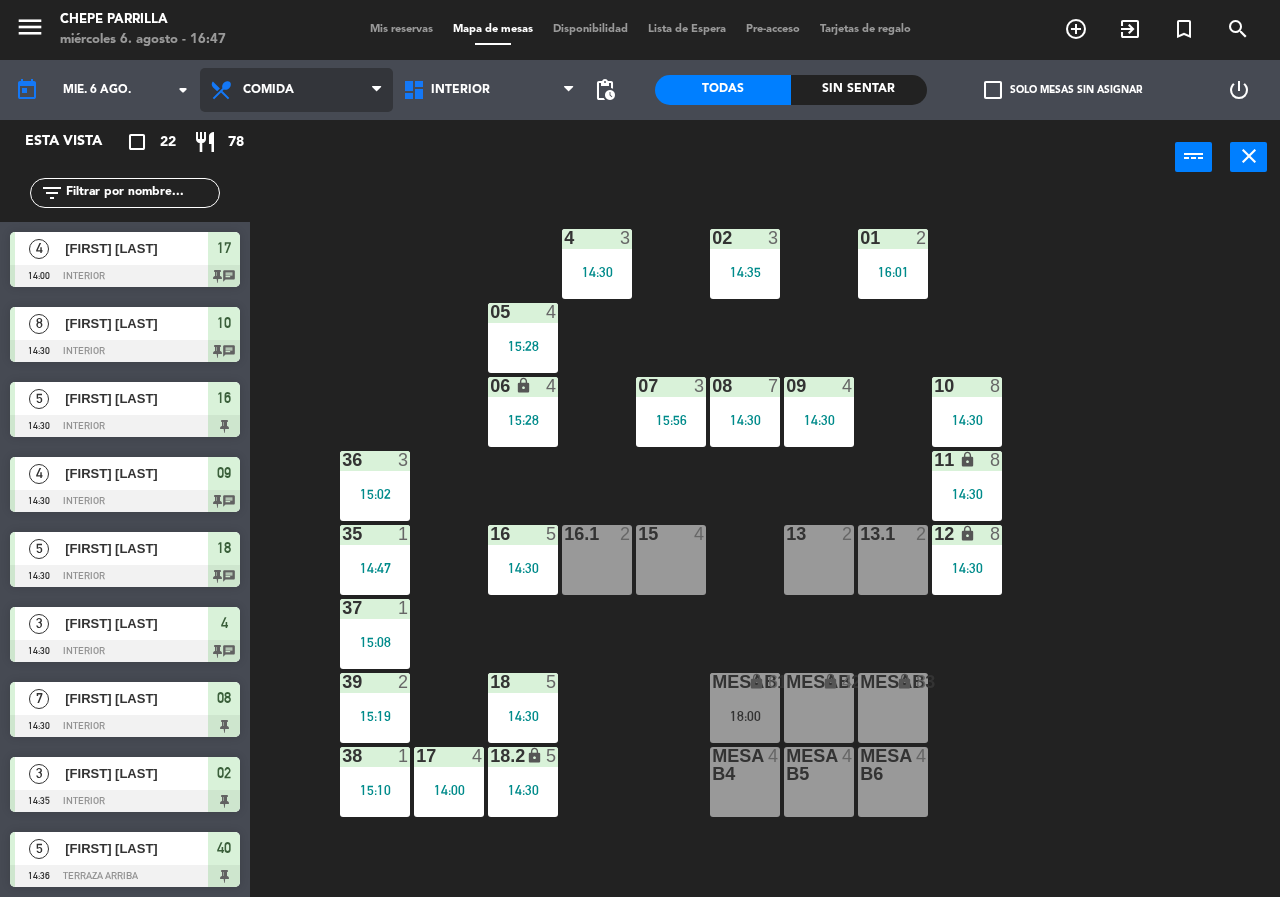 drag, startPoint x: 343, startPoint y: 81, endPoint x: 343, endPoint y: 97, distance: 16 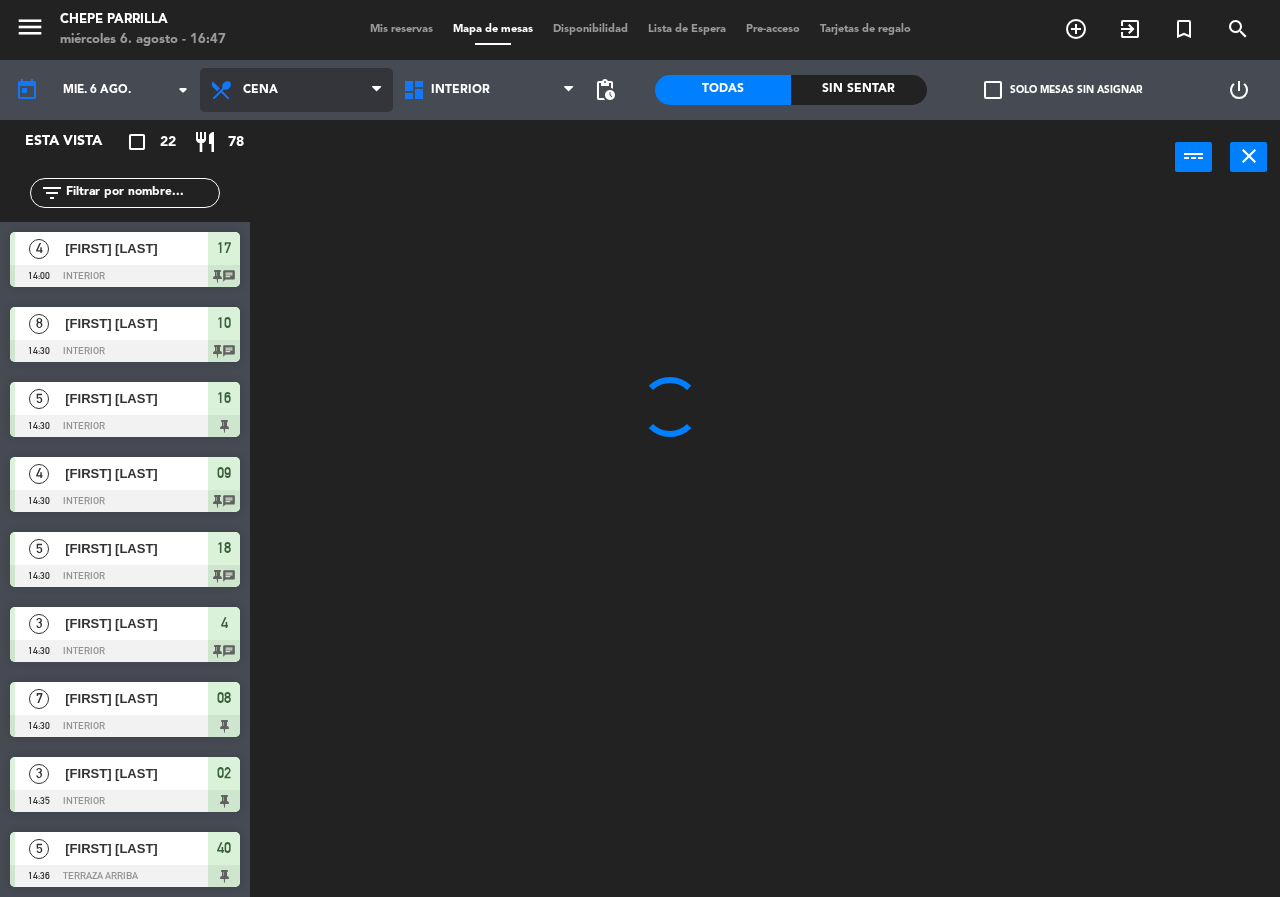 click on "menu  Chepe Parrilla   miércoles 6. agosto - 16:47   Mis reservas   Mapa de mesas   Disponibilidad   Lista de Espera   Pre-acceso   Tarjetas de regalo  add_circle_outline exit_to_app turned_in_not search today    mié. 6 ago. arrow_drop_down  Comida  Cena  Cena  Comida  Cena  Interior   Terraza   Interior   Interior   Terraza  pending_actions  Todas  Sin sentar  check_box_outline_blank   Solo mesas sin asignar   power_settings_new   Esta vista   crop_square  22  restaurant  78 filter_list  4   [FIRST] [LAST]   14:00   Interior  17 chat  8   [FIRST] [LAST]   14:30   Interior  10 chat  5   [FIRST] [LAST]   14:30   Interior  16  4   [FIRST] [LAST]    14:30   Interior  09 chat  5   [FIRST] [LAST]    14:30   Interior  18 chat  3   [FIRST] [LAST]   14:30   Interior  4 chat  7   [FIRST] [LAST]   14:30   Interior  08  3   [FIRST] [LAST]   14:35   Interior  02  5   [FIRST] [LAST]   14:36   Terraza Arriba  40  1   [FIRST] [LAST]   14:44   Terraza Arriba  42  1   [FIRST] [LAST]   14:47   Privado  35  4   [FIRST] [LAST]   14:51  45 36" 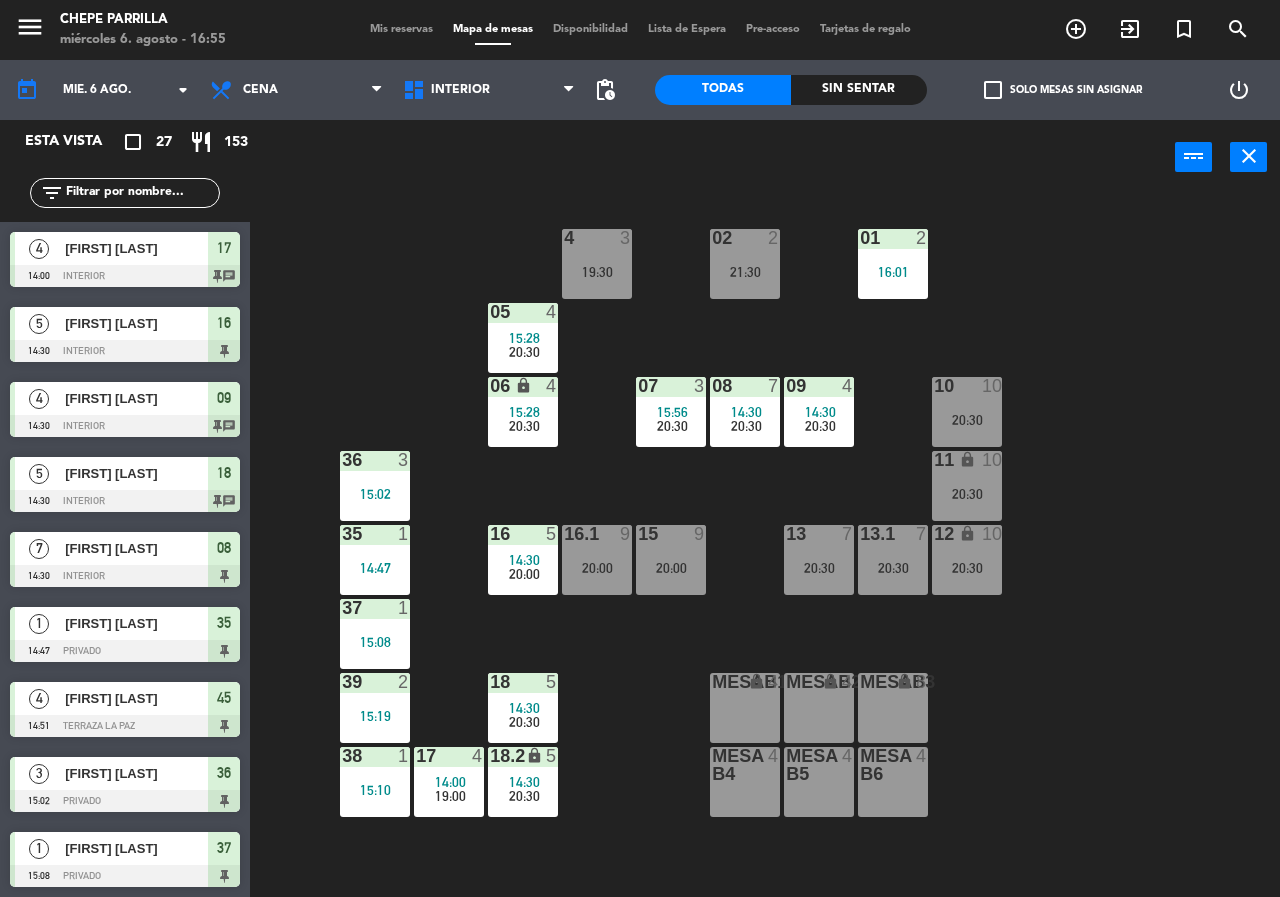 click on "Mis reservas" at bounding box center (401, 29) 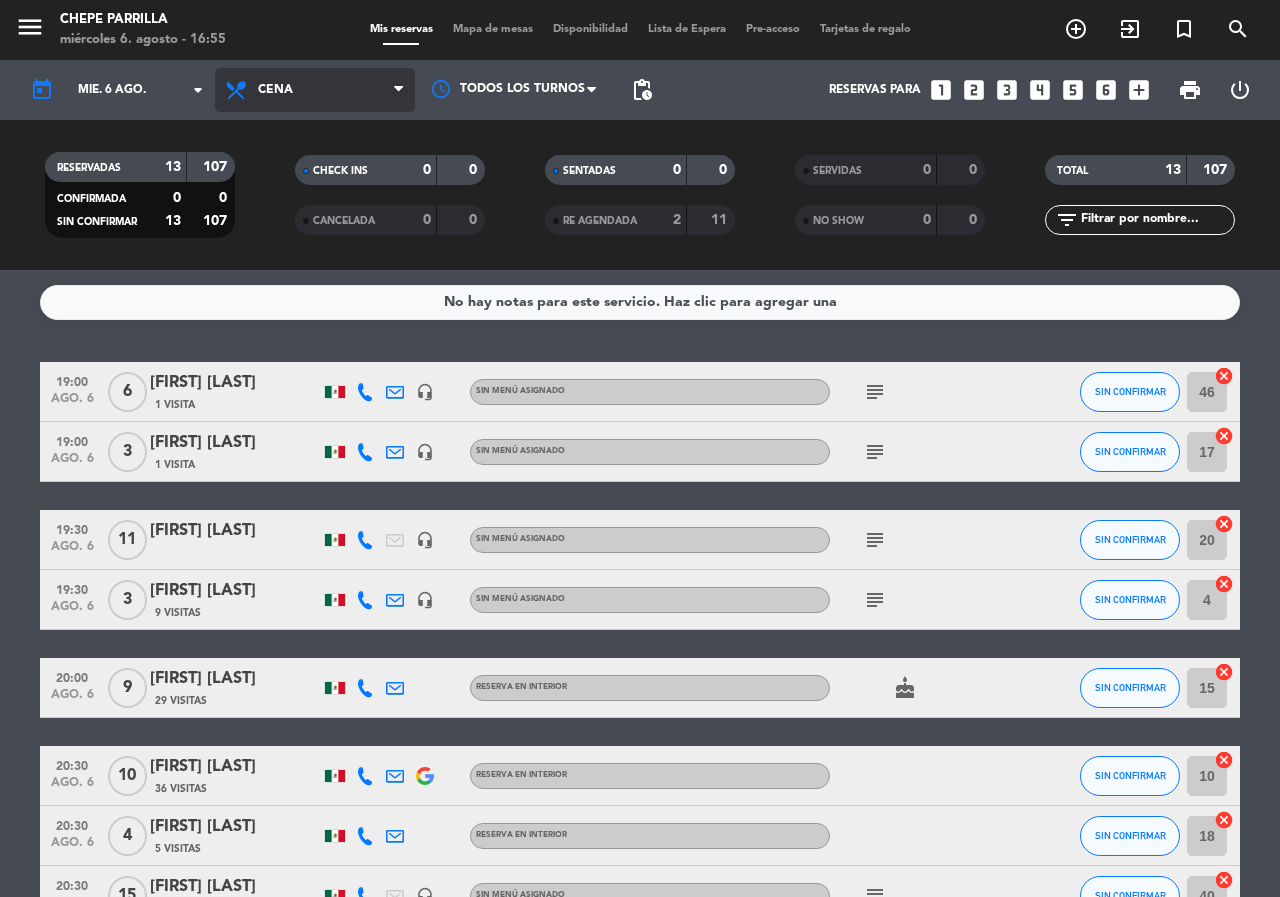 click on "Cena" at bounding box center (315, 90) 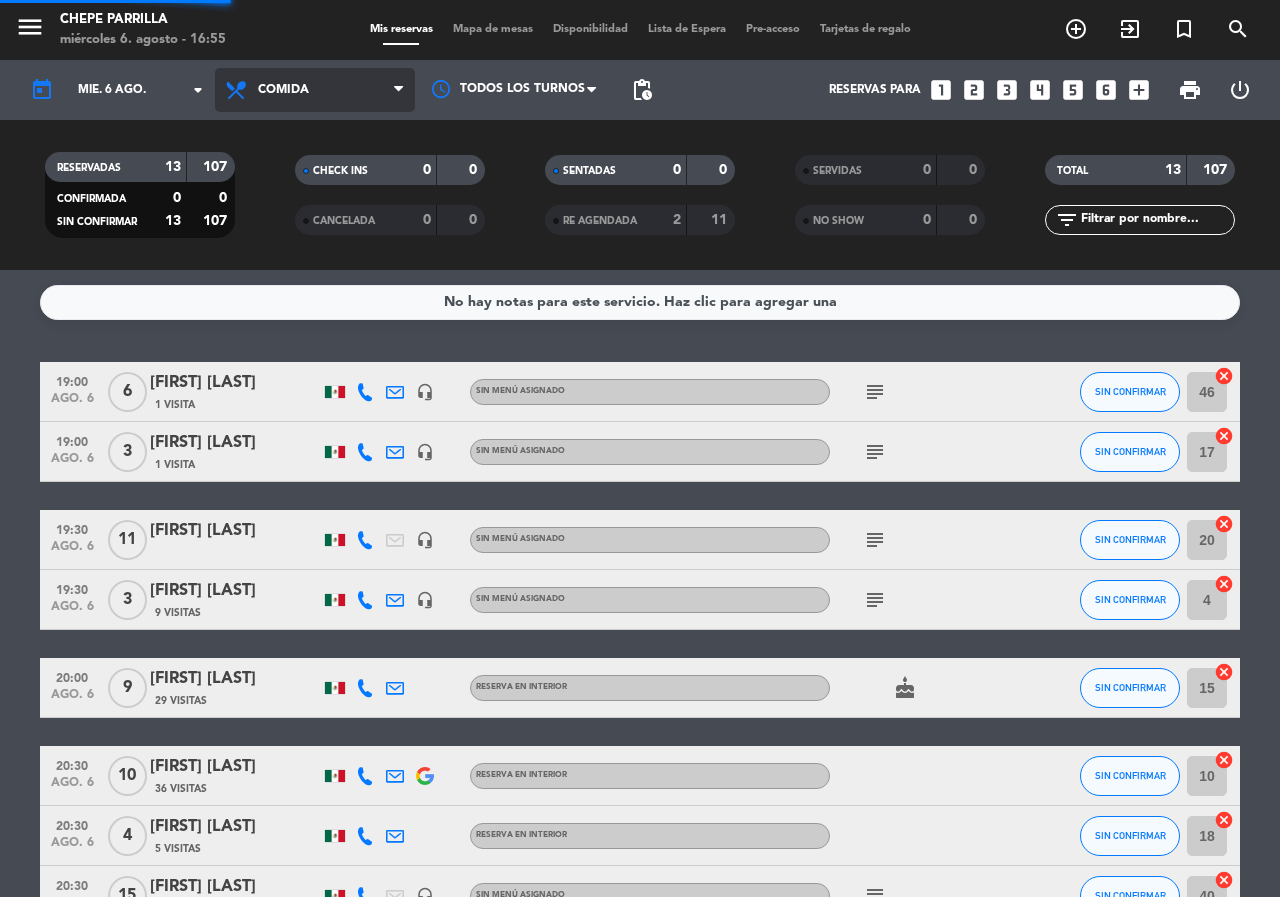 click on "menu  Chepe Parrilla   miércoles 6. agosto - 16:55   Mis reservas   Mapa de mesas   Disponibilidad   Lista de Espera   Pre-acceso   Tarjetas de regalo  add_circle_outline exit_to_app turned_in_not search today    mié. 6 ago. arrow_drop_down  Todos los servicios  Comida  Cena  Comida  Todos los servicios  Comida  Cena Todos los turnos pending_actions  Reservas para   looks_one   looks_two   looks_3   looks_4   looks_5   looks_6   add_box  print  power_settings_new   RESERVADAS   13   107   CONFIRMADA   0   0   SIN CONFIRMAR   13   107   CHECK INS   0   0   CANCELADA   0   0   SENTADAS   0   0   RE AGENDADA   2   11   SERVIDAS   0   0   NO SHOW   0   0   TOTAL   13   107  filter_list" 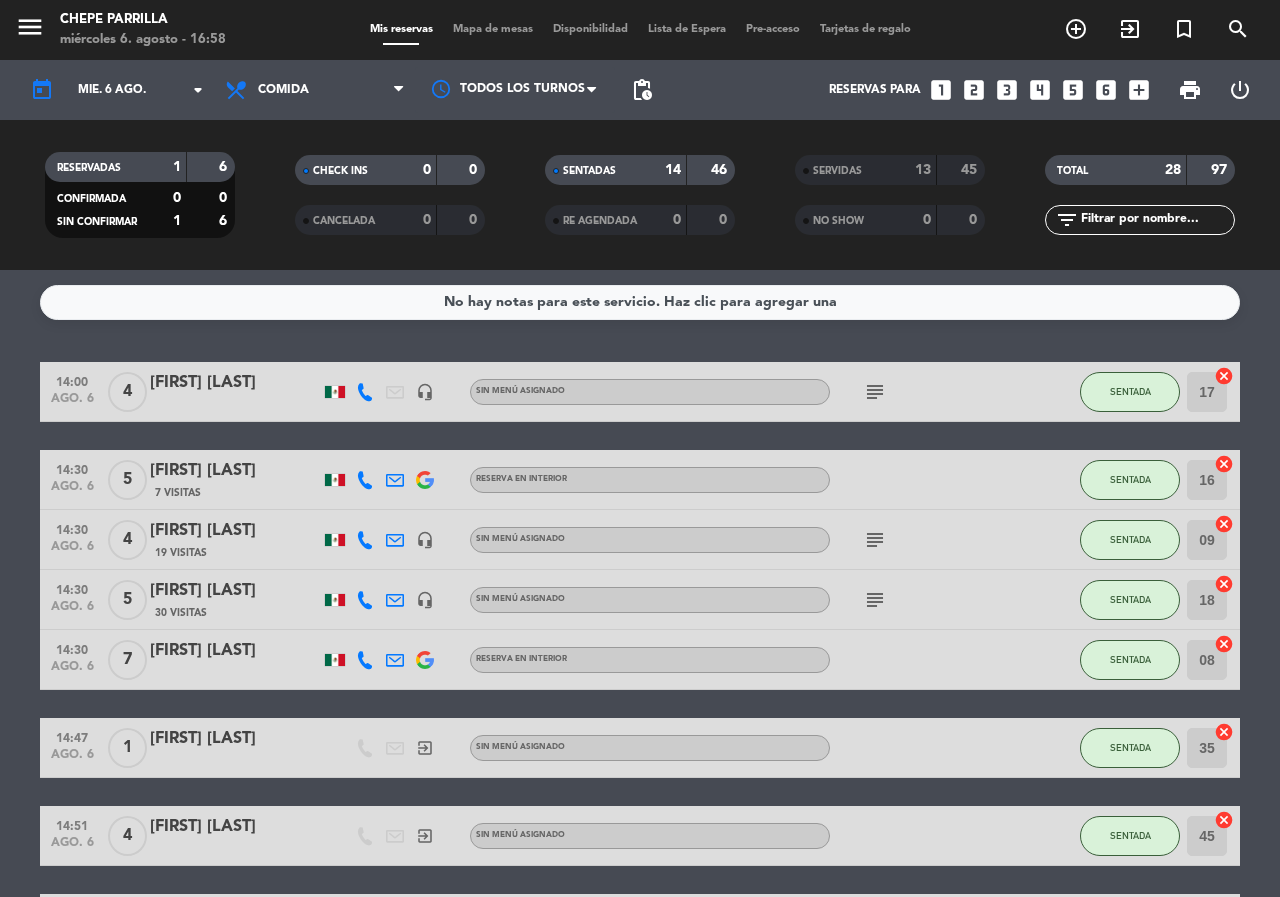 click on "Mapa de mesas" at bounding box center [493, 29] 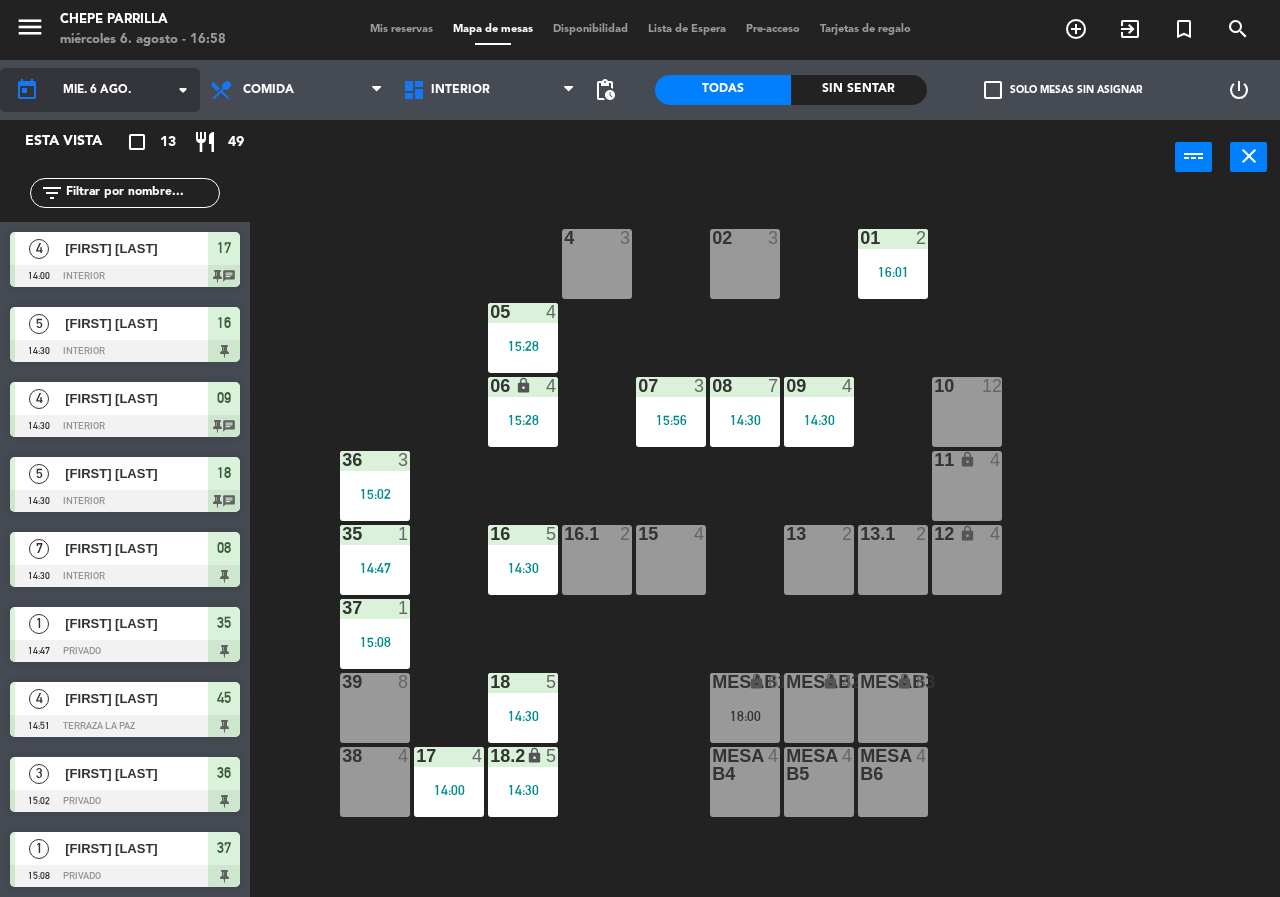 click on "mié. 6 ago." 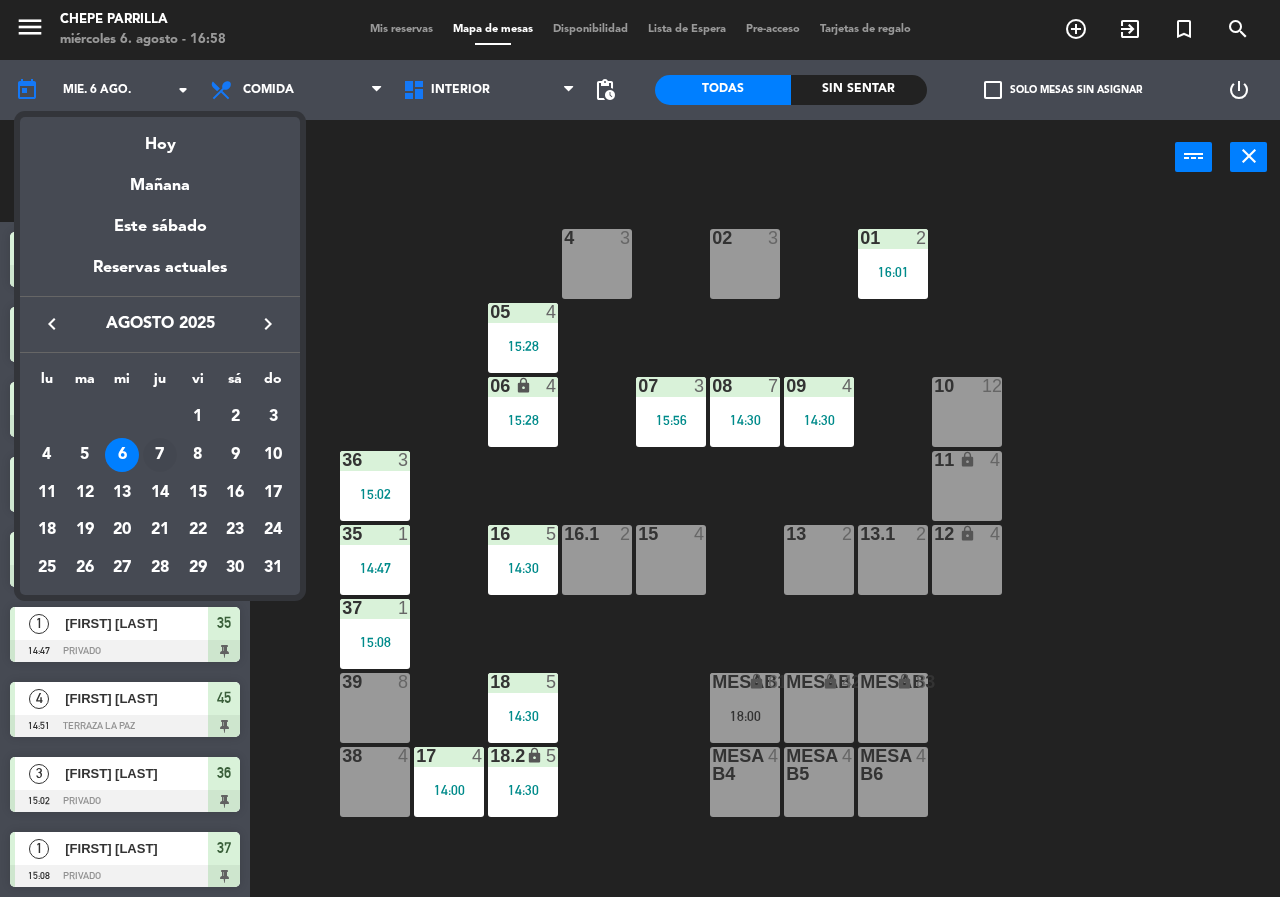click on "7" at bounding box center (160, 455) 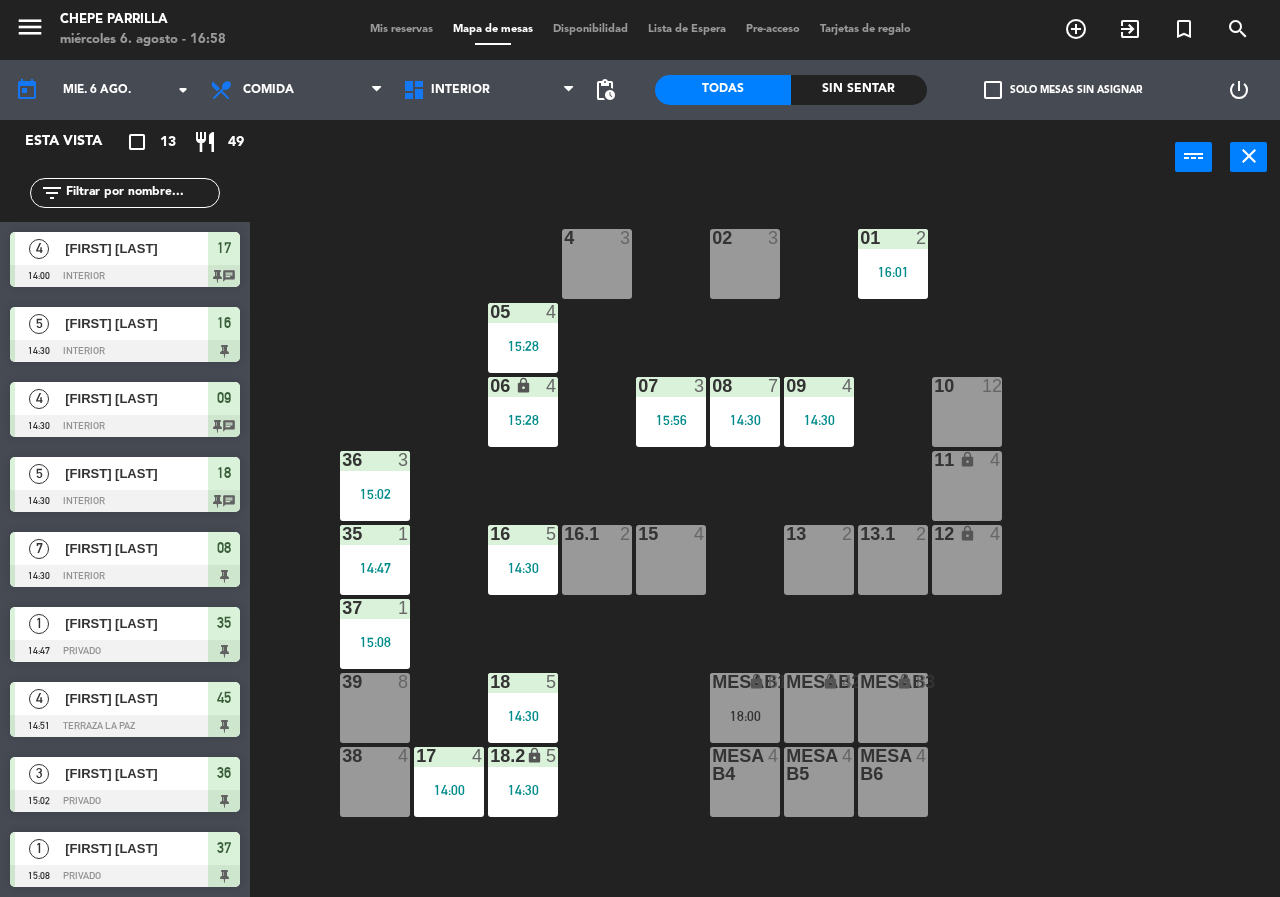 type on "jue. 7 ago." 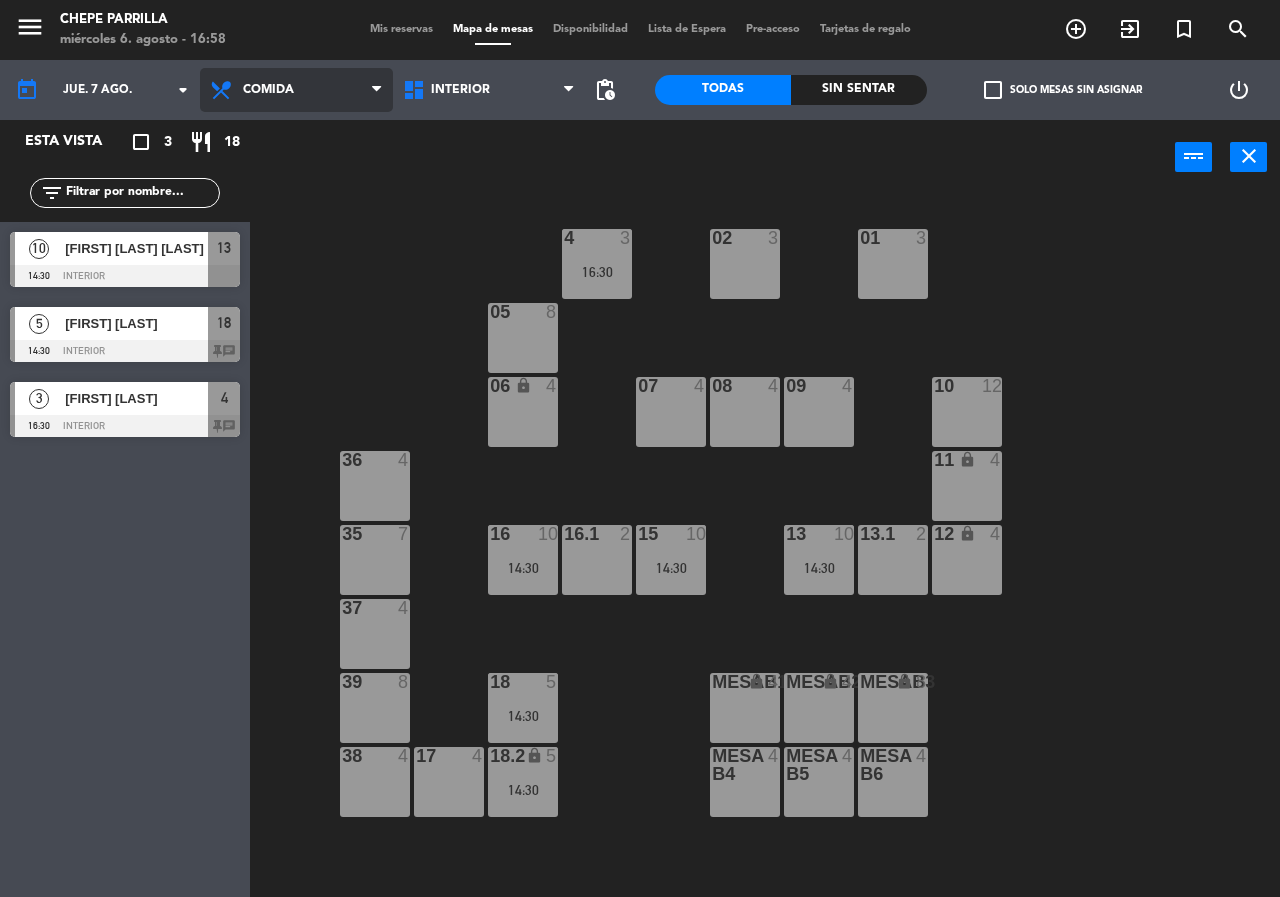 drag, startPoint x: 332, startPoint y: 85, endPoint x: 305, endPoint y: 145, distance: 65.795135 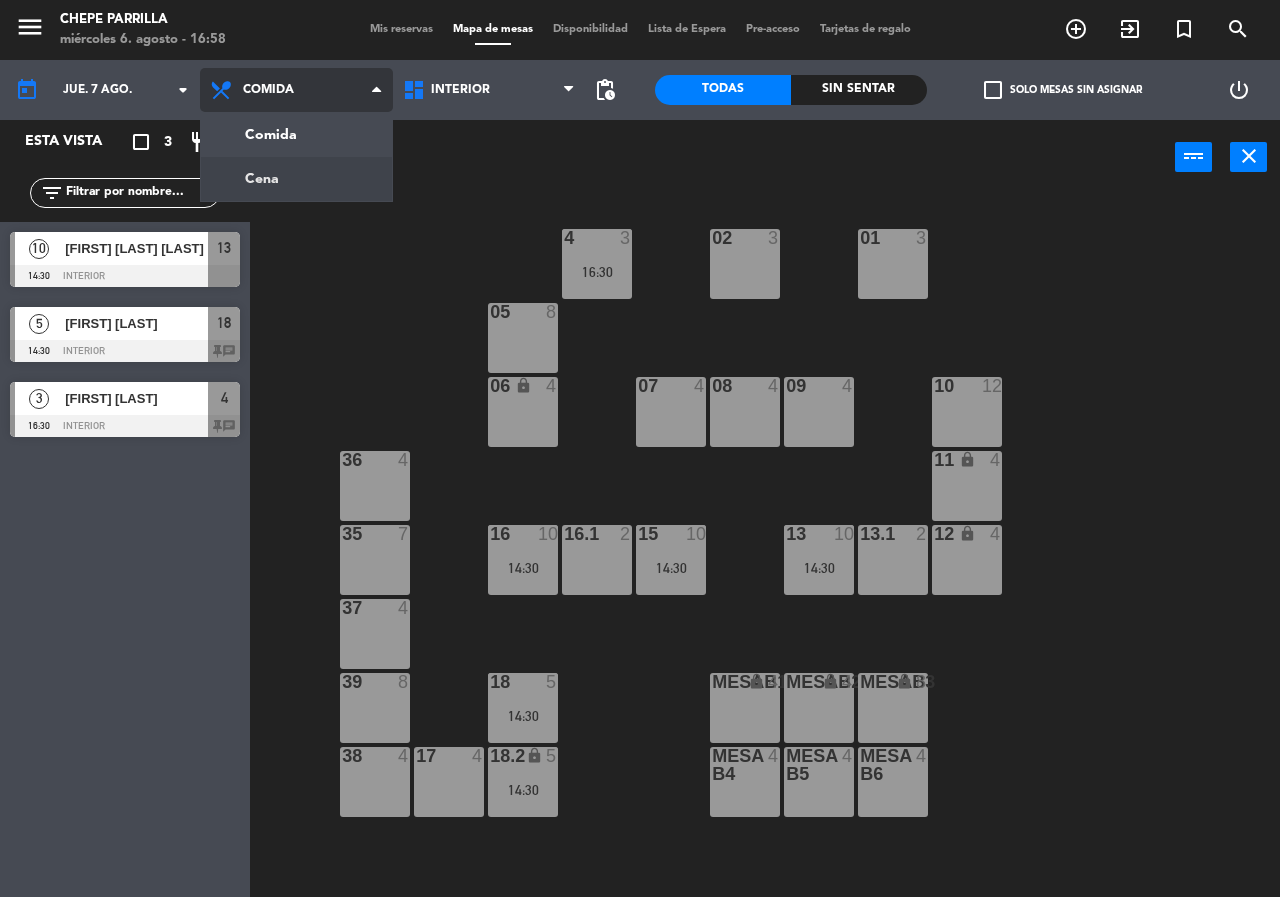 click on "menu  Chepe Parrilla   miércoles 6. agosto - 16:47   Mis reservas   Mapa de mesas   Disponibilidad   Lista de Espera   Pre-acceso   Tarjetas de regalo  add_circle_outline exit_to_app turned_in_not search today    mié. 6 ago. arrow_drop_down  Comida  Cena  Cena  Comida  Cena  Interior   Terraza   Interior   Interior   Terraza  pending_actions  Todas  Sin sentar  check_box_outline_blank   Solo mesas sin asignar   power_settings_new   Esta vista   crop_square  22  restaurant  78 filter_list  4   [FIRST] [LAST]   14:00   Interior  17 chat  8   [FIRST] [LAST]   14:30   Interior  10 chat  5   [FIRST] [LAST]   14:30   Interior  16  4   [FIRST] [LAST]    14:30   Interior  09 chat  5   [FIRST] [LAST]    14:30   Interior  18 chat  3   [FIRST] [LAST]   14:30   Interior  4 chat  7   [FIRST] [LAST]   14:30   Interior  08  3   [FIRST] [LAST]   14:35   Interior  02  5   [FIRST] [LAST]   14:36   Terraza Arriba  40  1   [FIRST] [LAST]   14:44   Terraza Arriba  42  1   [FIRST] [LAST]   14:47   Privado  35  4   [FIRST] [LAST]   14:51  45 36" 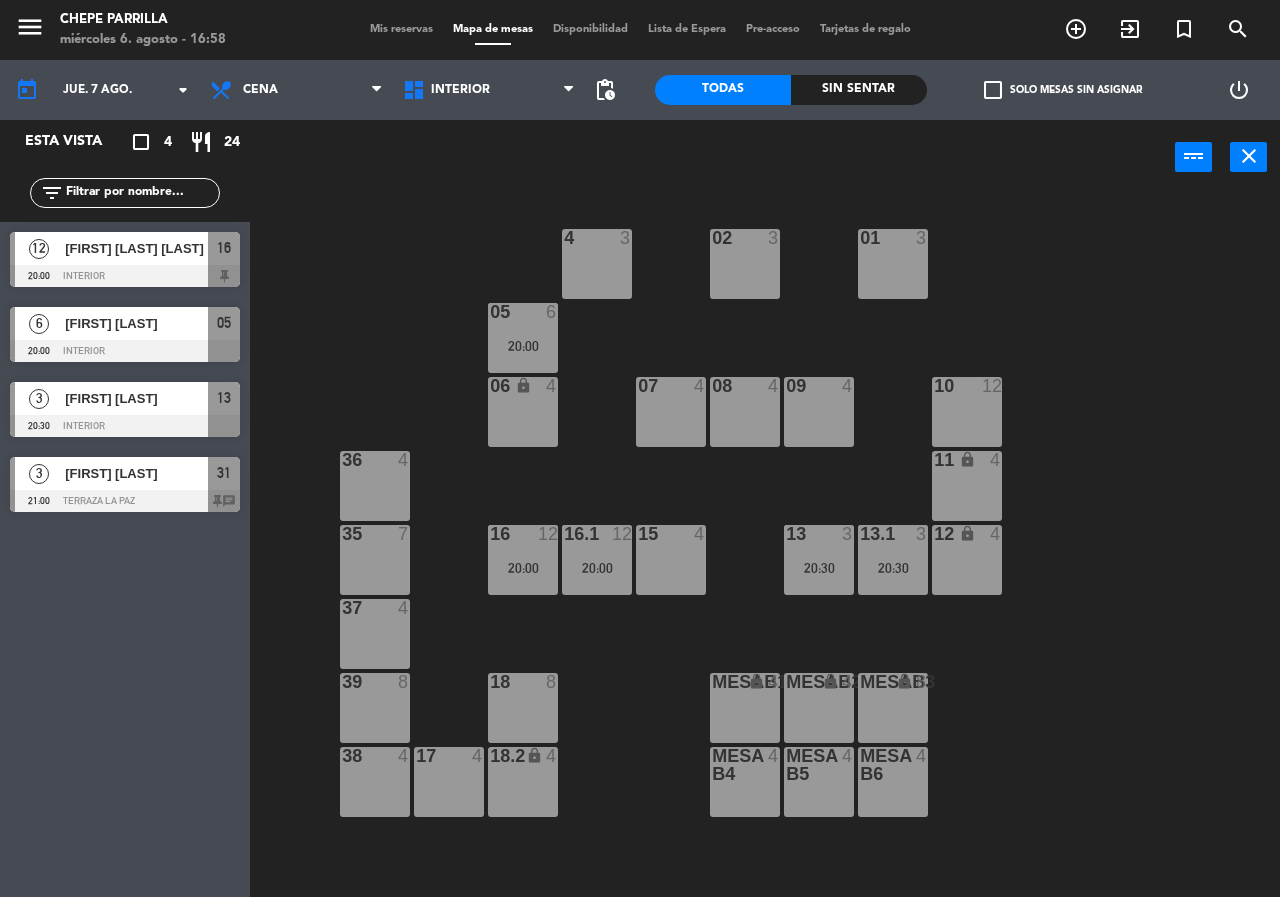 click on "18  8" at bounding box center (523, 708) 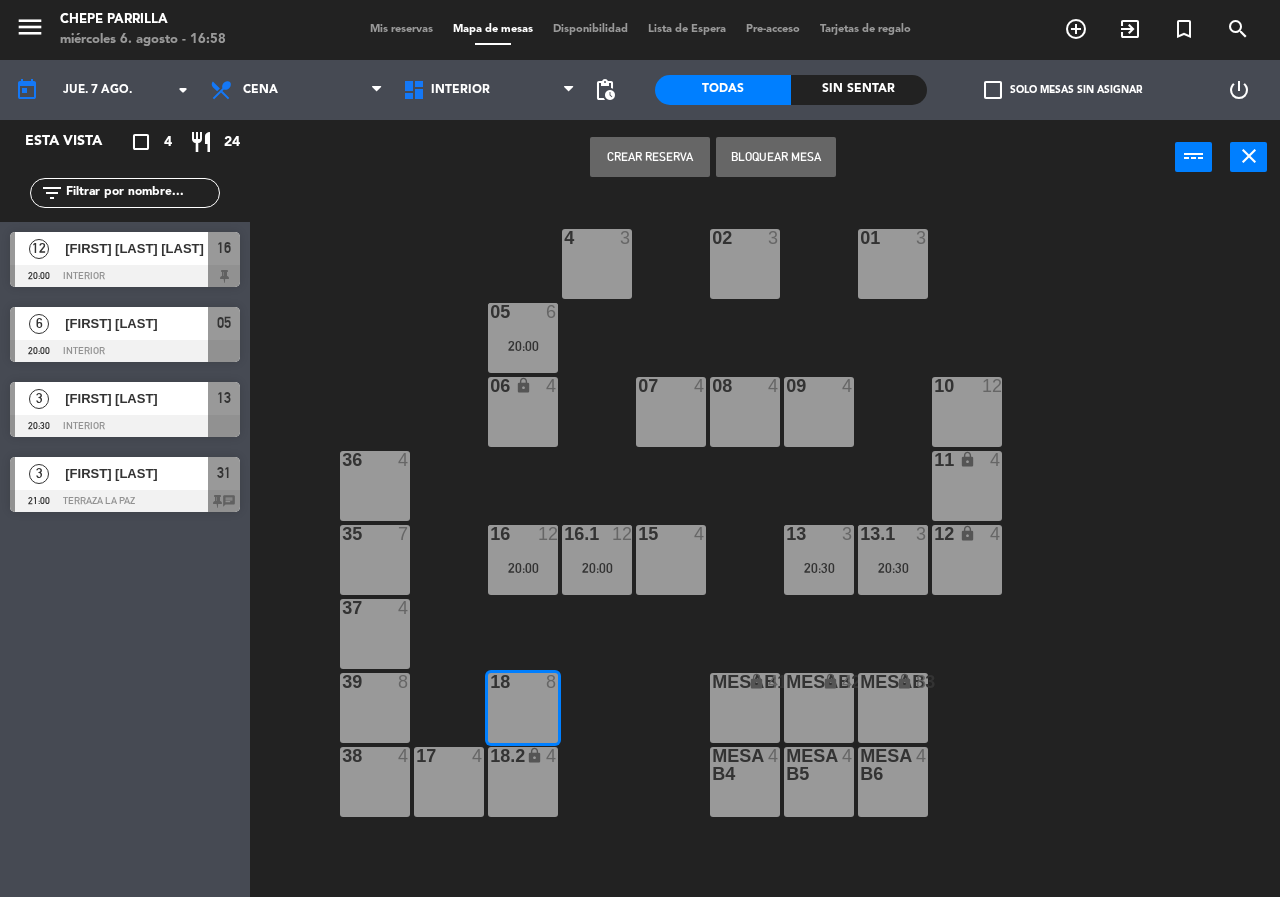 drag, startPoint x: 531, startPoint y: 774, endPoint x: 591, endPoint y: 550, distance: 231.89653 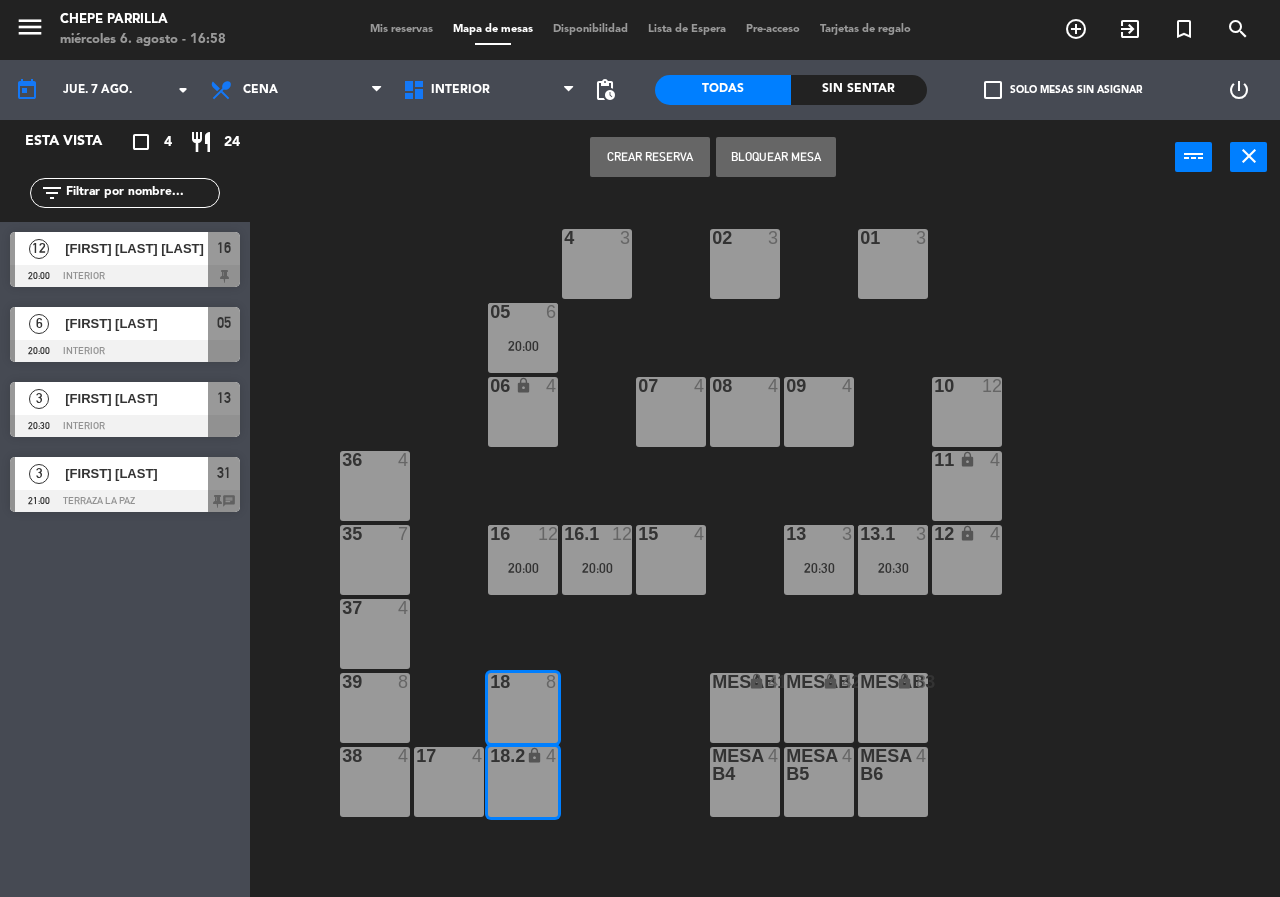 click on "Crear Reserva" at bounding box center [650, 157] 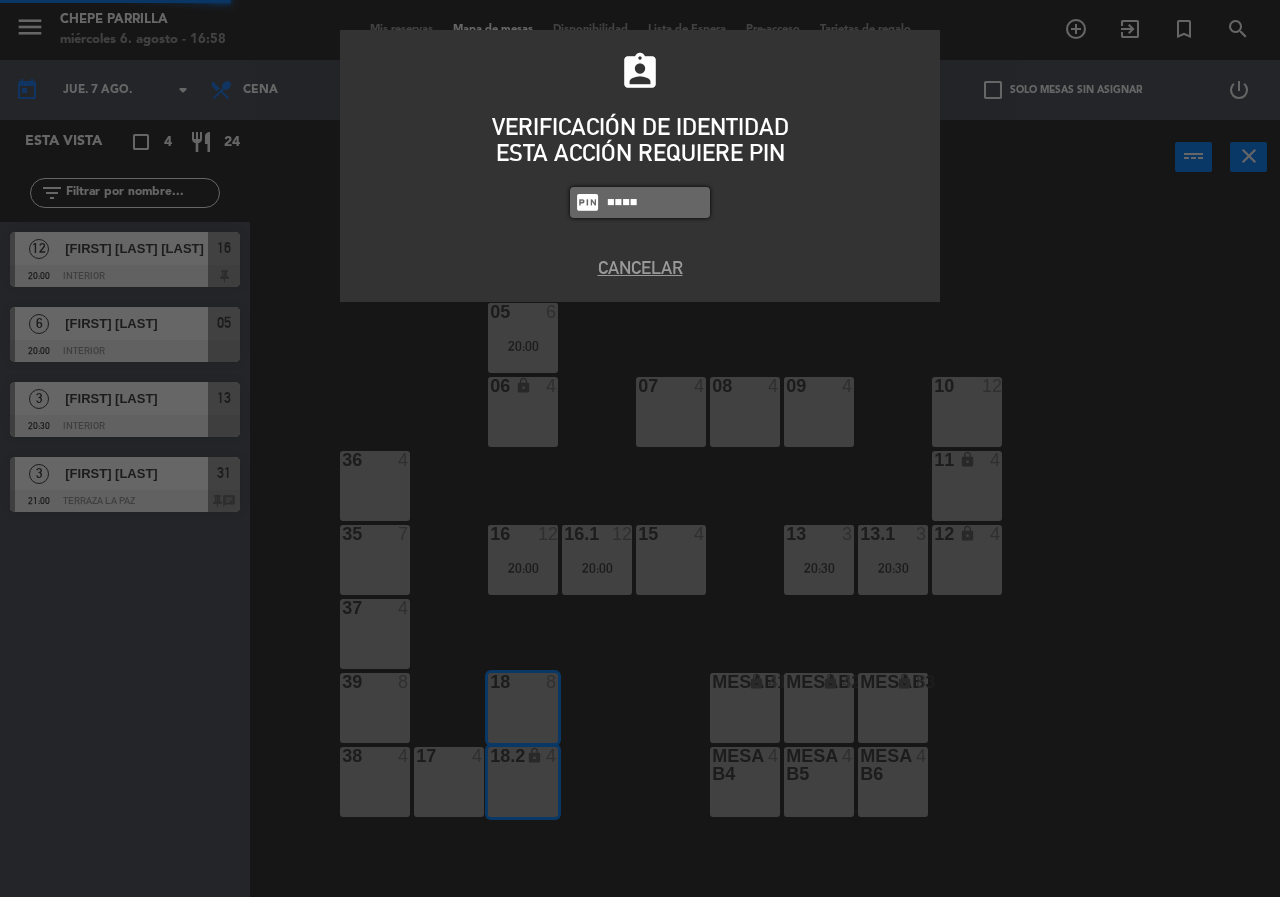 type on "0894" 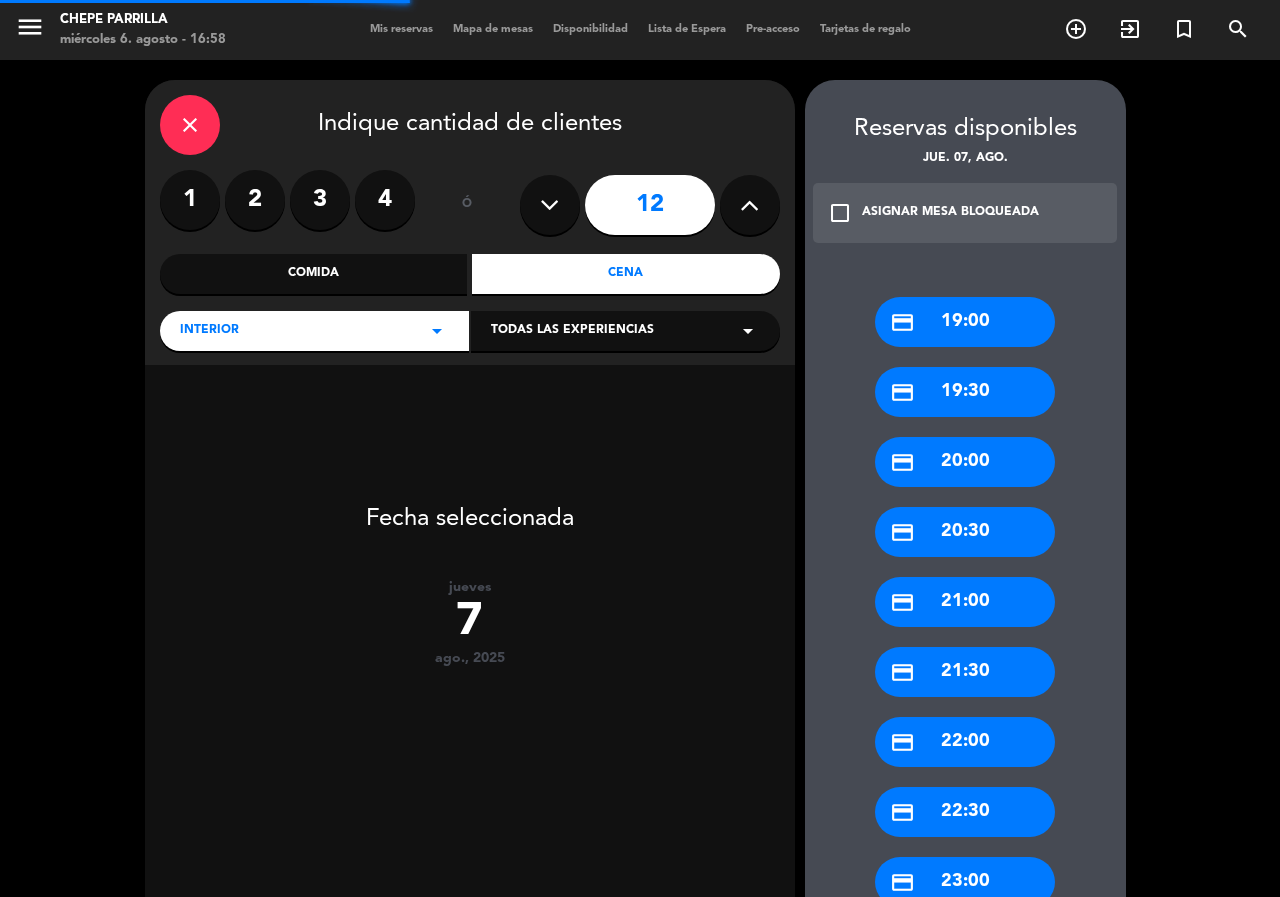 drag, startPoint x: 379, startPoint y: 210, endPoint x: 787, endPoint y: 189, distance: 408.54007 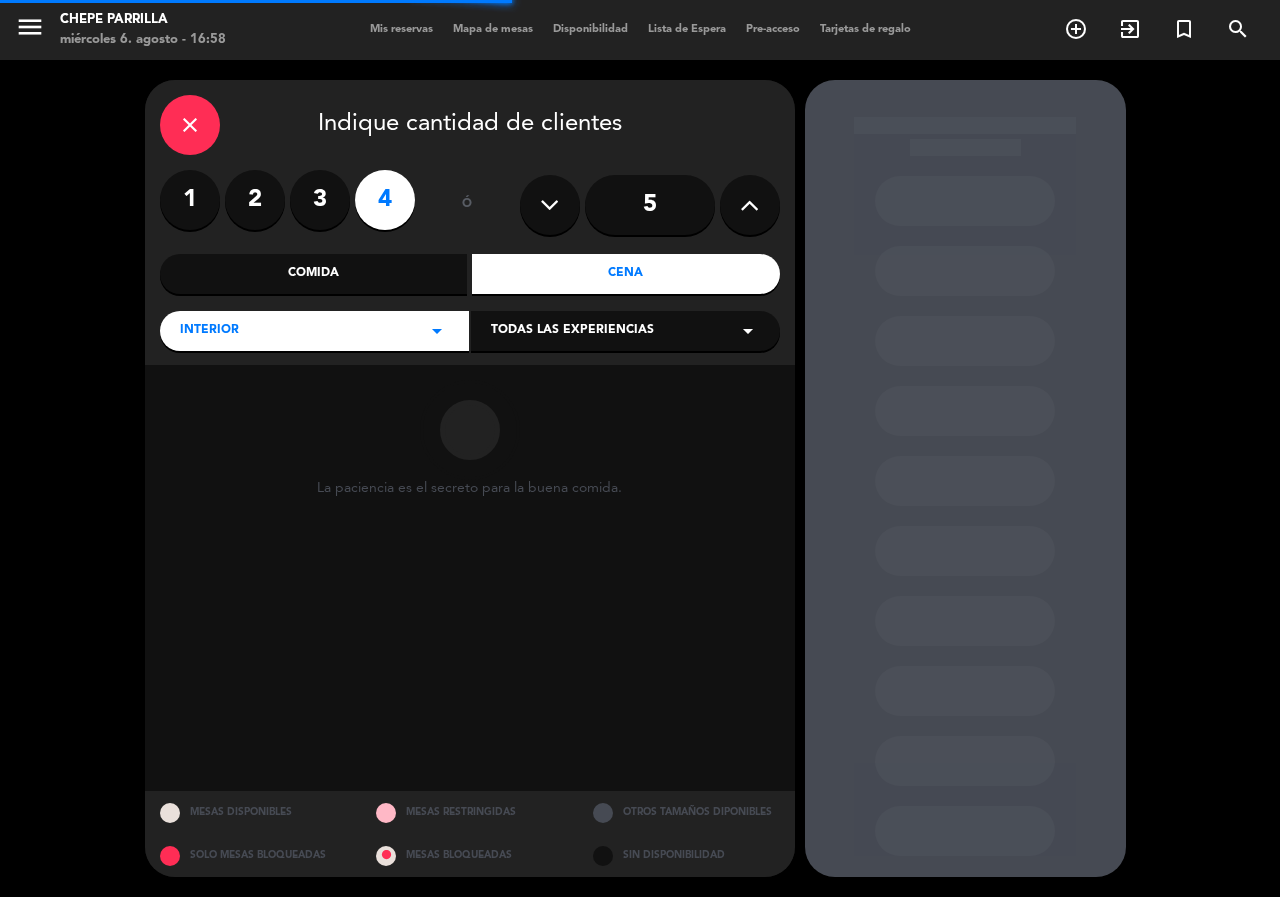 click on "5" at bounding box center [650, 205] 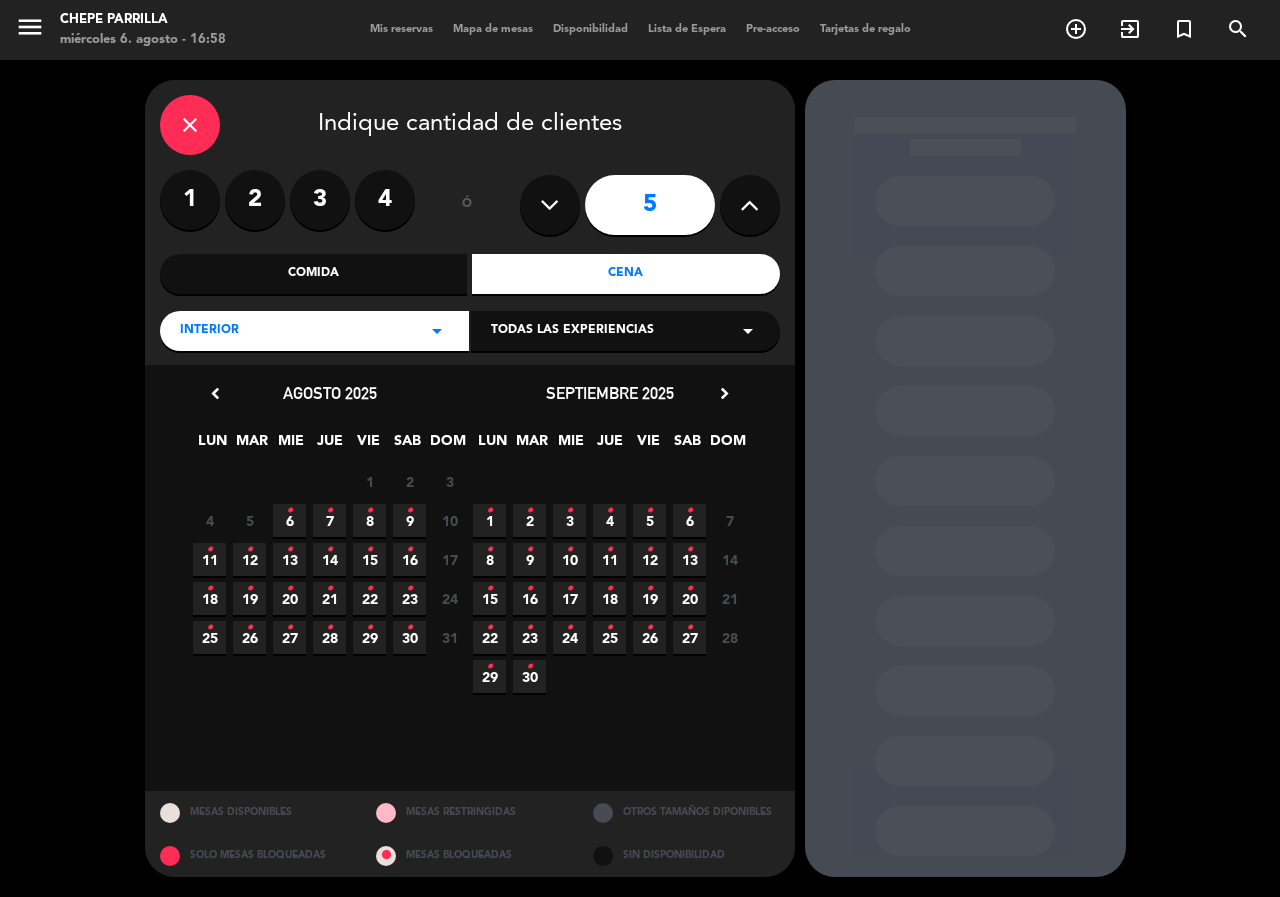 click on "•" at bounding box center [329, 511] 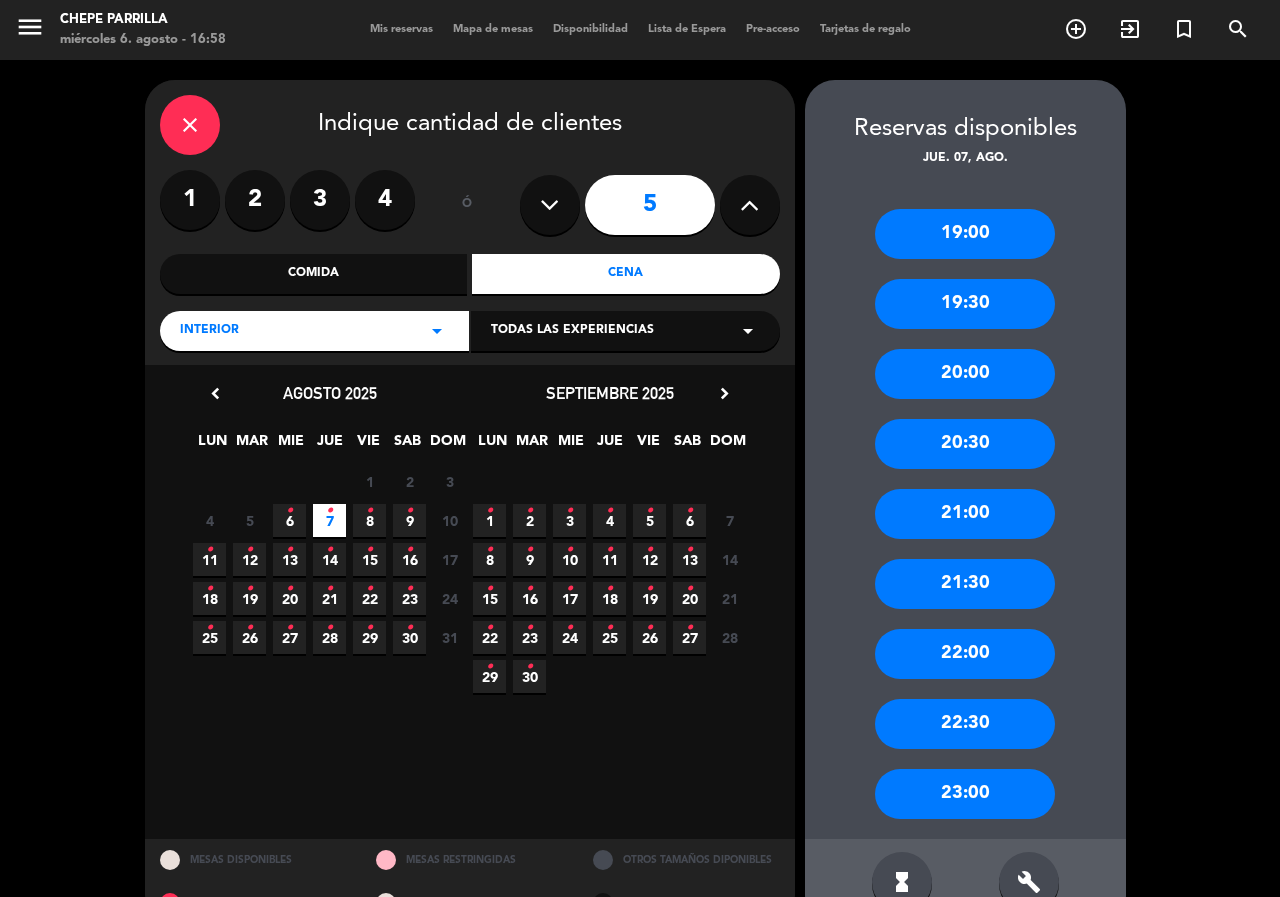 click on "20:00" at bounding box center [965, 374] 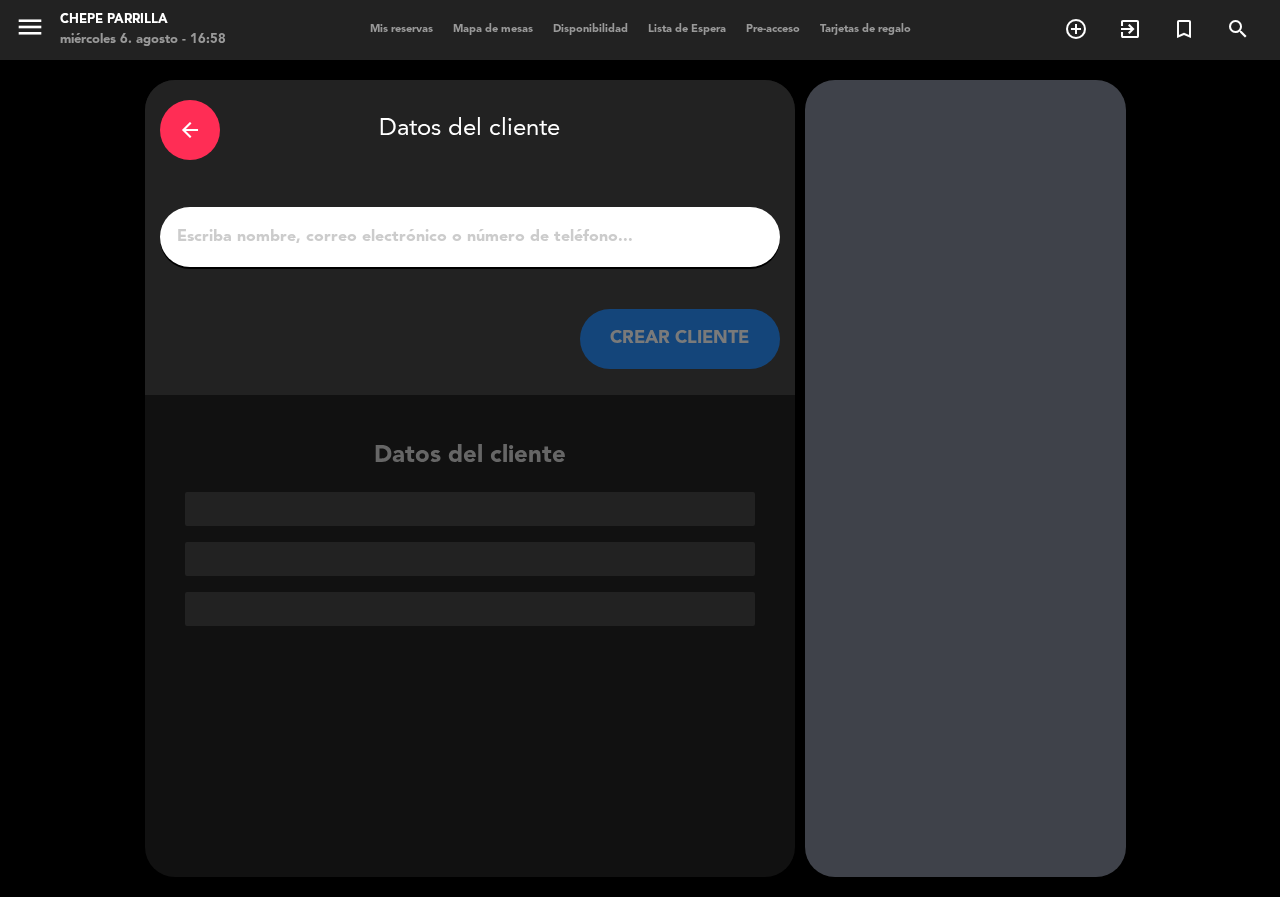 click at bounding box center (470, 237) 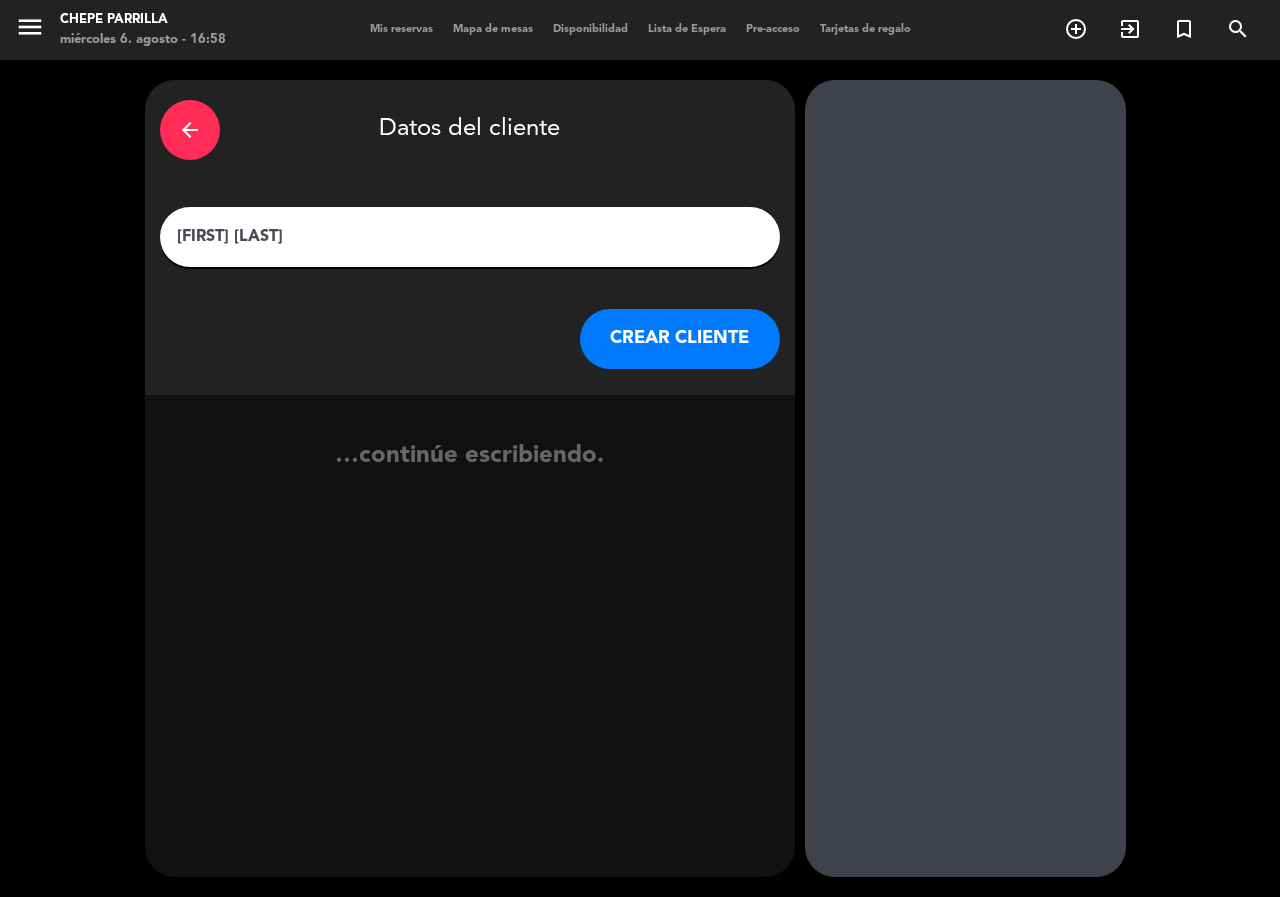 type on "[FIRST] [LAST]" 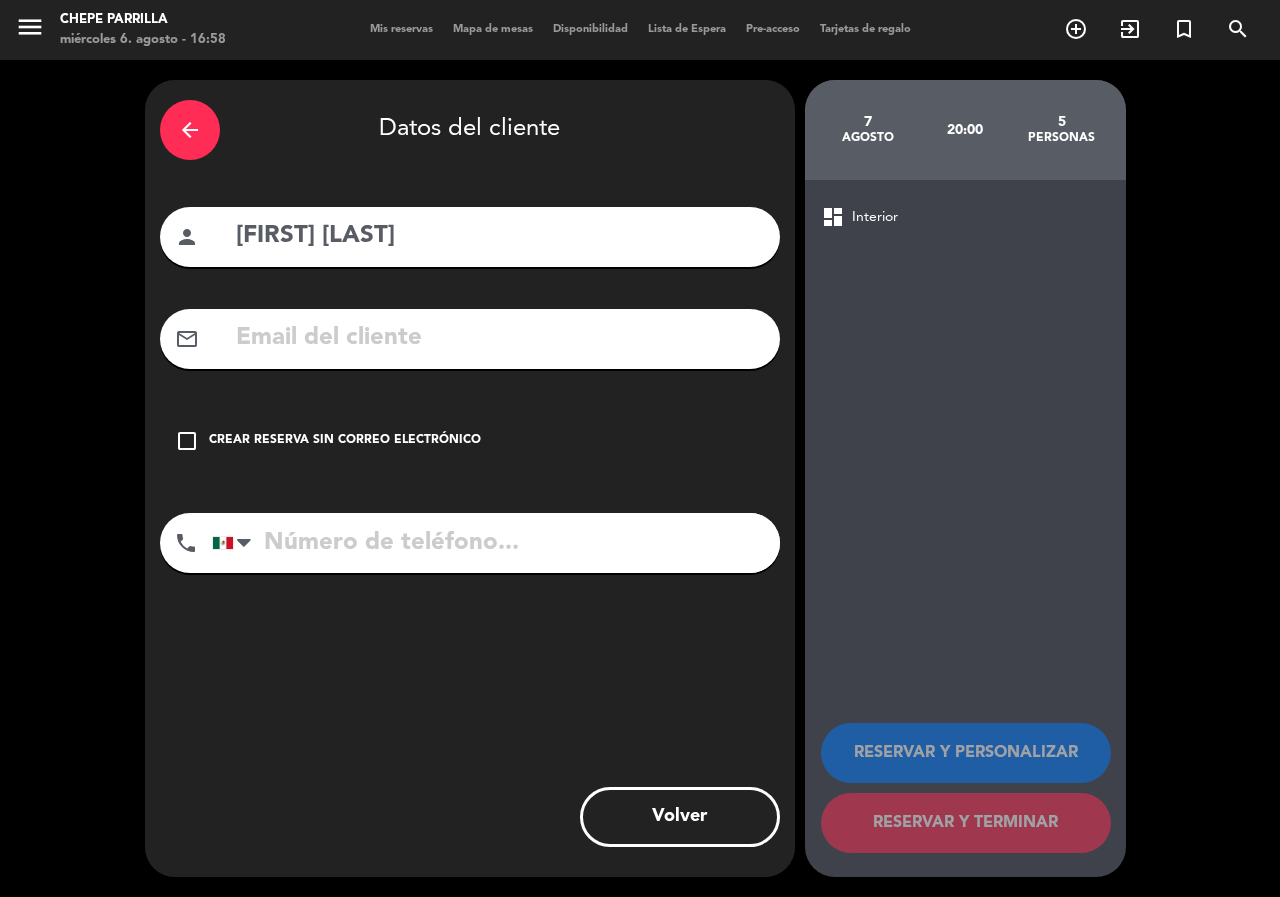 click at bounding box center [496, 543] 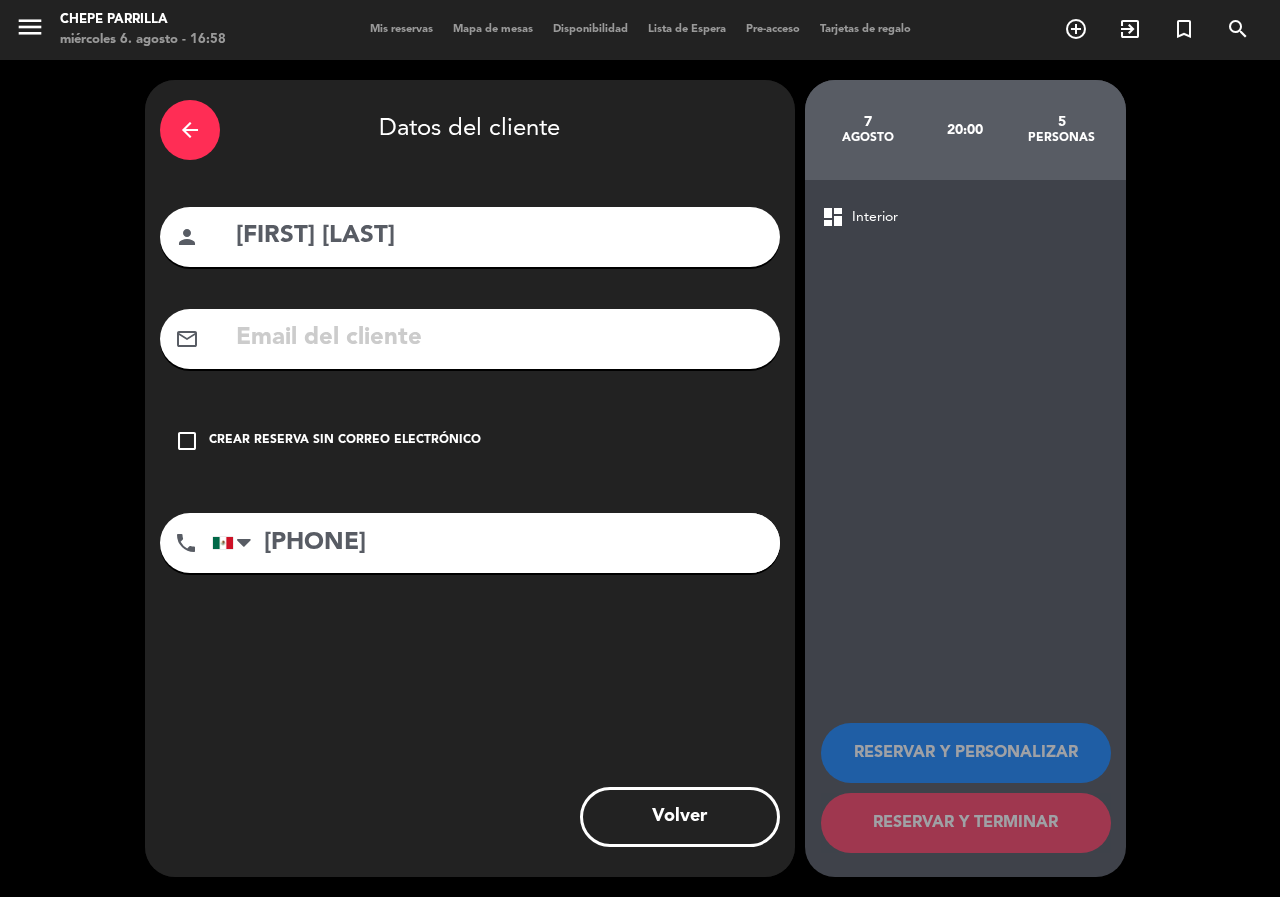 type on "[PHONE]" 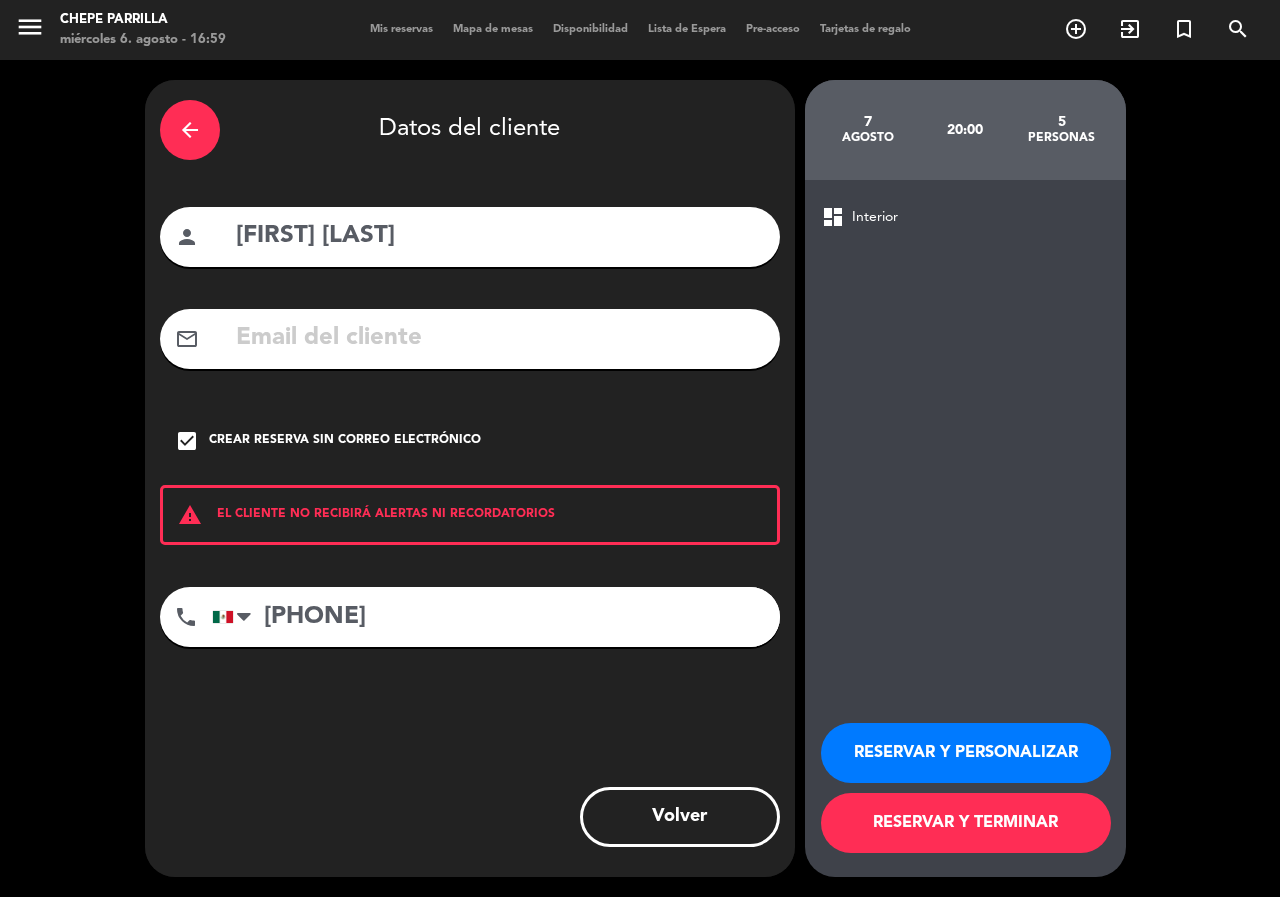 click on "RESERVAR Y PERSONALIZAR" at bounding box center (966, 753) 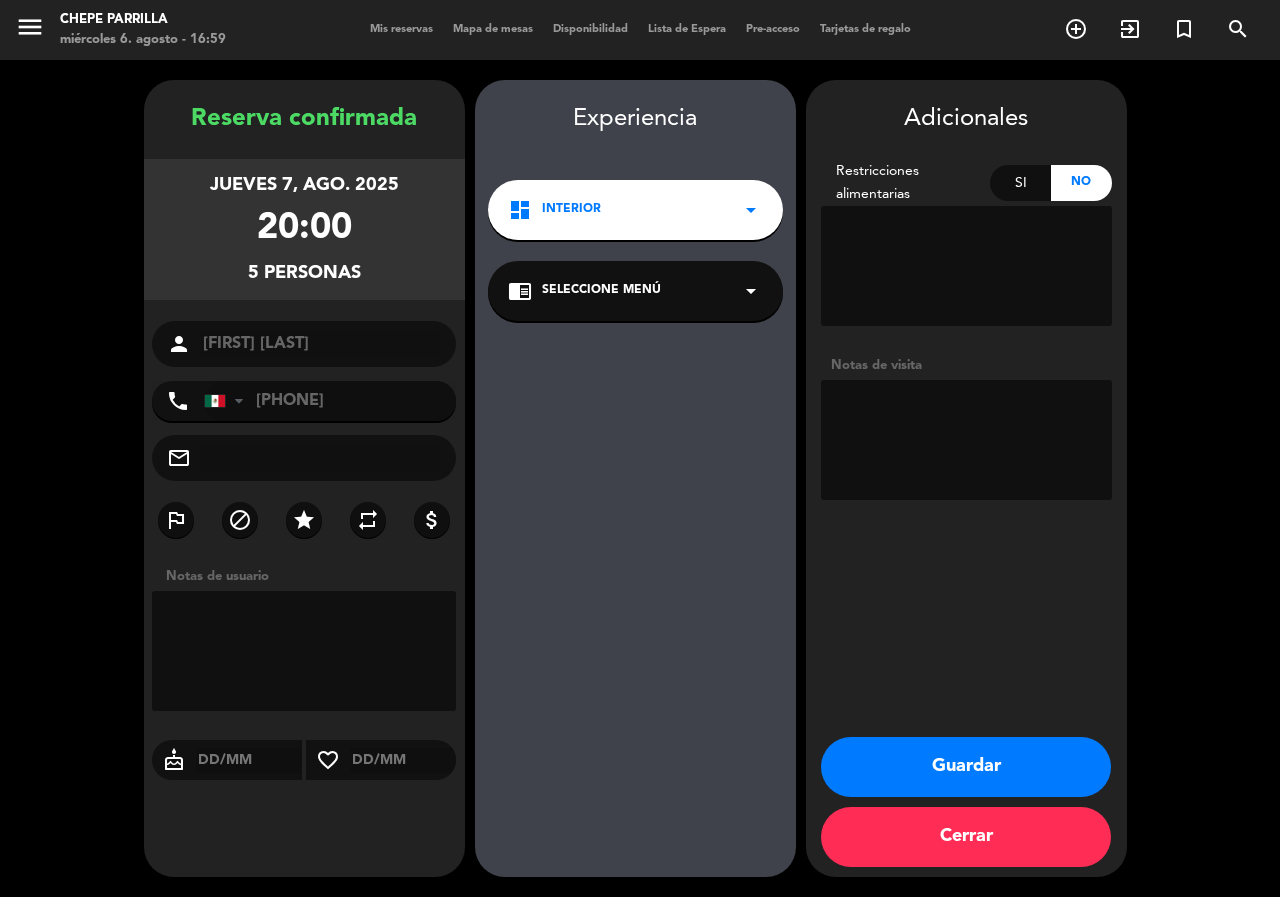 click at bounding box center (966, 440) 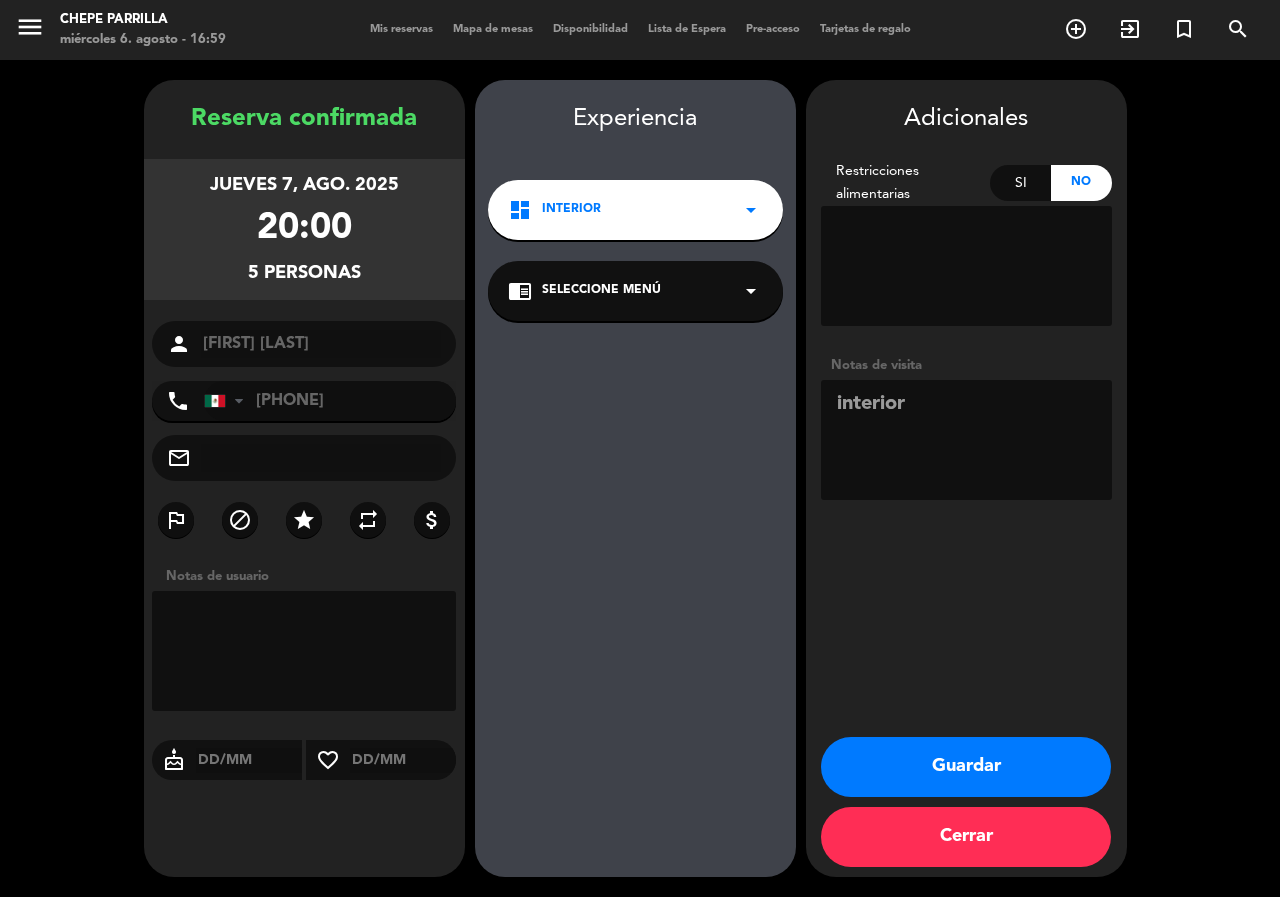 type on "interior" 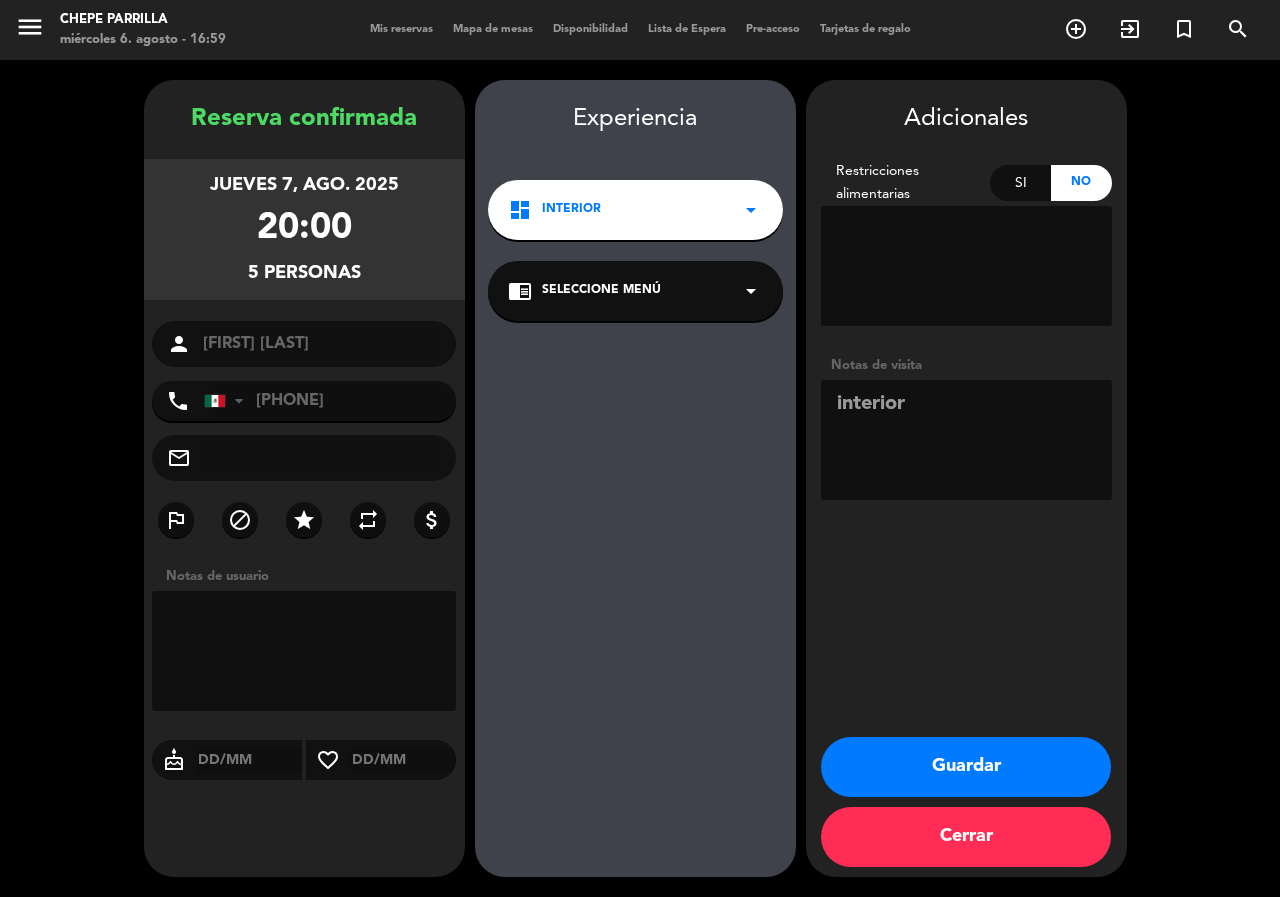 click on "Guardar" at bounding box center (966, 767) 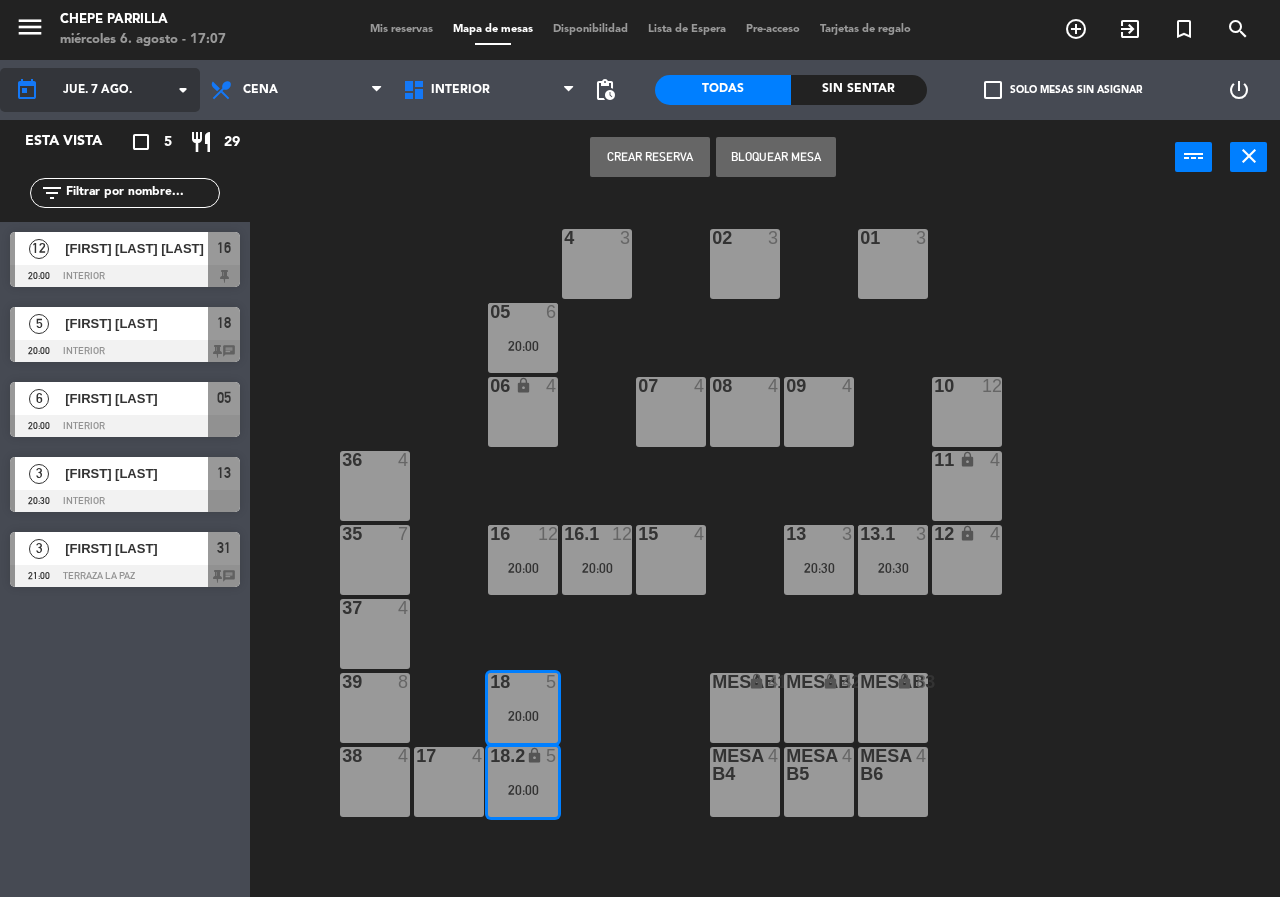 click on "jue. 7 ago." 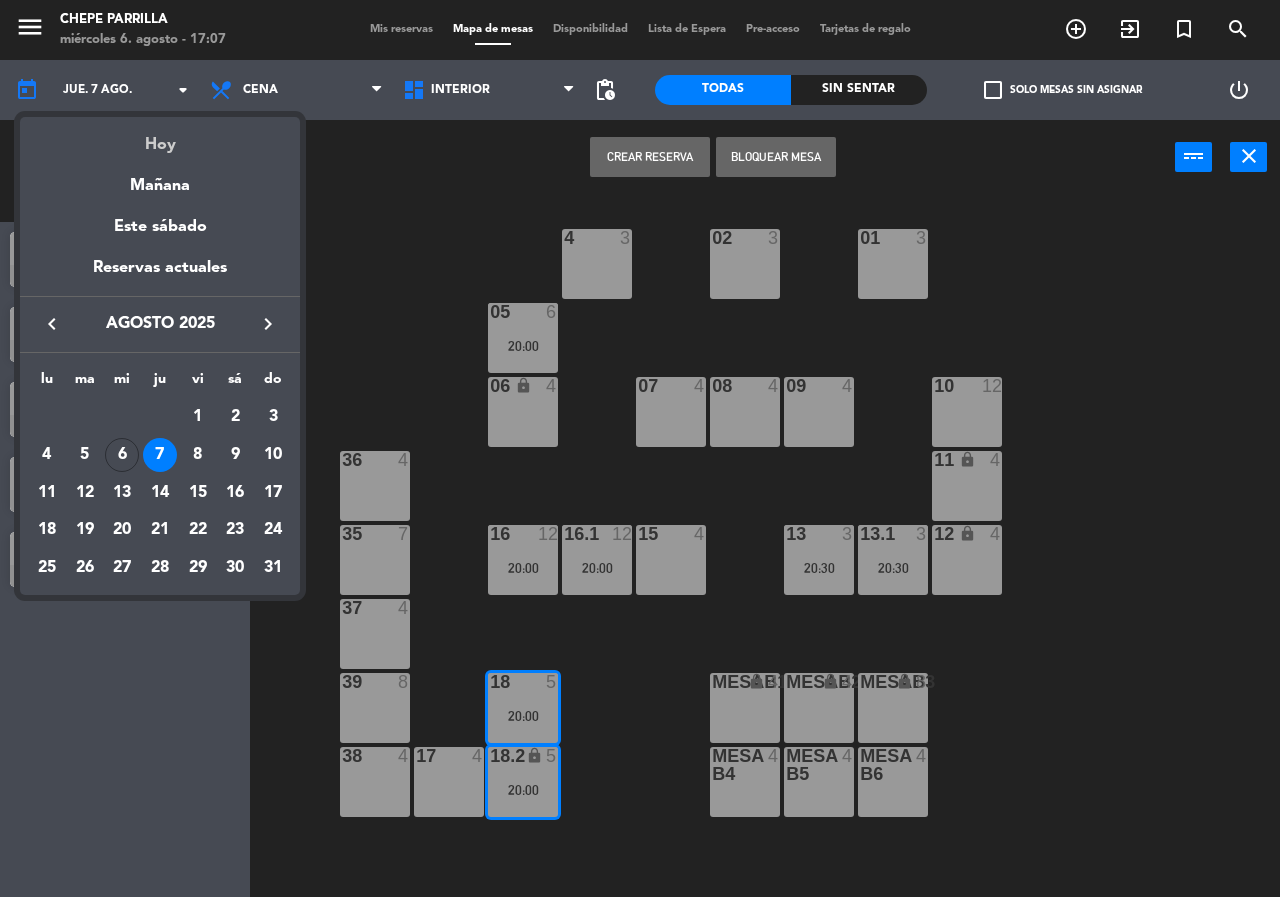 click on "Hoy" at bounding box center (160, 137) 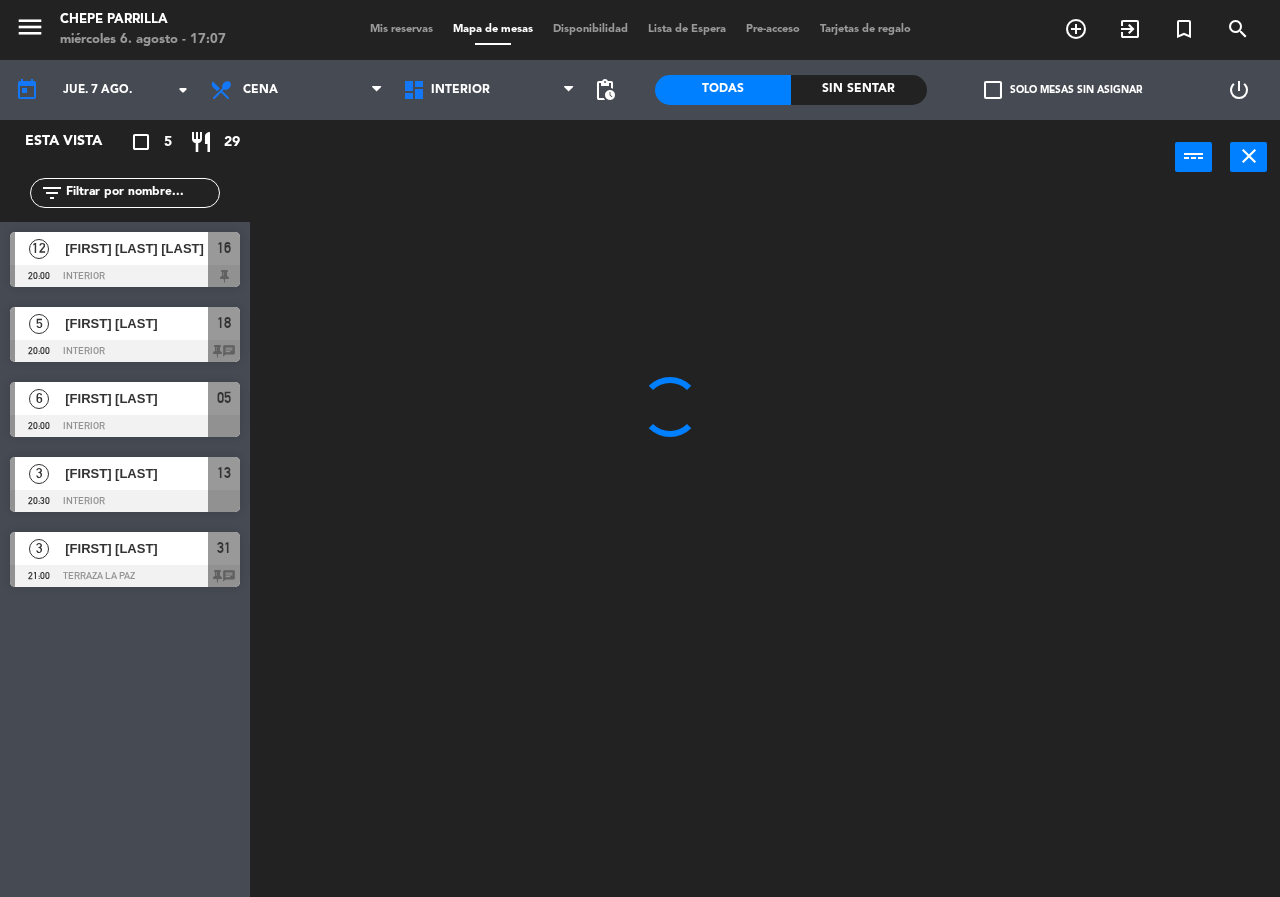 type on "mié. 6 ago." 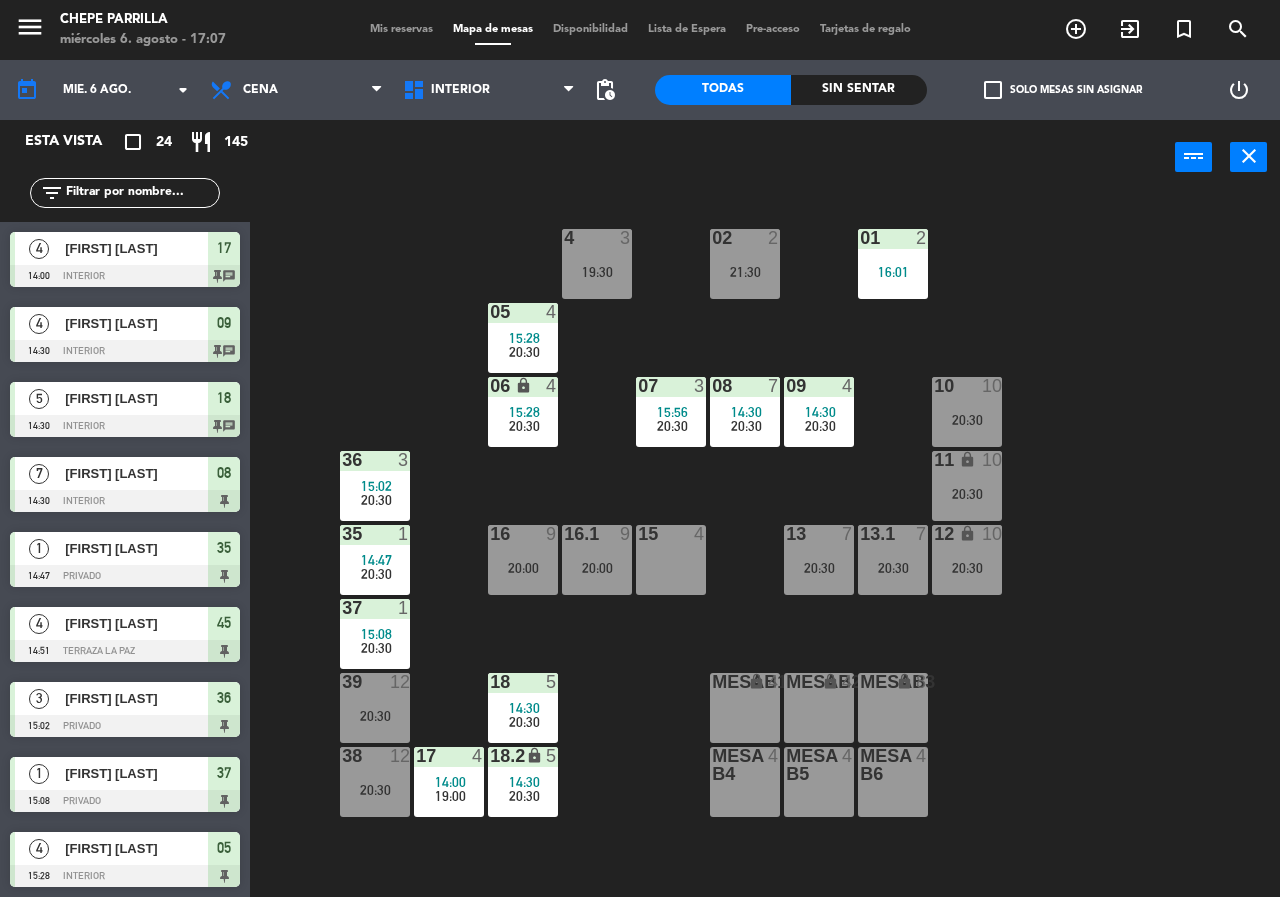 click on "02  2   21:30  4  3   19:30  01  2   16:01  05  4   15:28      20:30     06 lock  4   15:28      20:30     07  3   15:56      20:30     09  4   14:30      20:30     10  10   20:30  08  7   14:30      20:30     11 lock  10   20:30  36  3   15:02      20:30     16  9   20:00  15  4  13  7   20:30  12 lock  10   20:30  16.1  9   20:00  13.1  7   20:30  35  1   14:47      20:30     37  1   15:08      20:30     18  5   14:30      20:30     MesaB1 lock  4  MESAB2 lock  4  MESAB3 lock  8  39  12   20:30  18.2 lock  5   14:30      20:30     17  4   14:00      19:00     MESA B4  4  MESA B5  4  MESA B6  4  38  12   20:30" 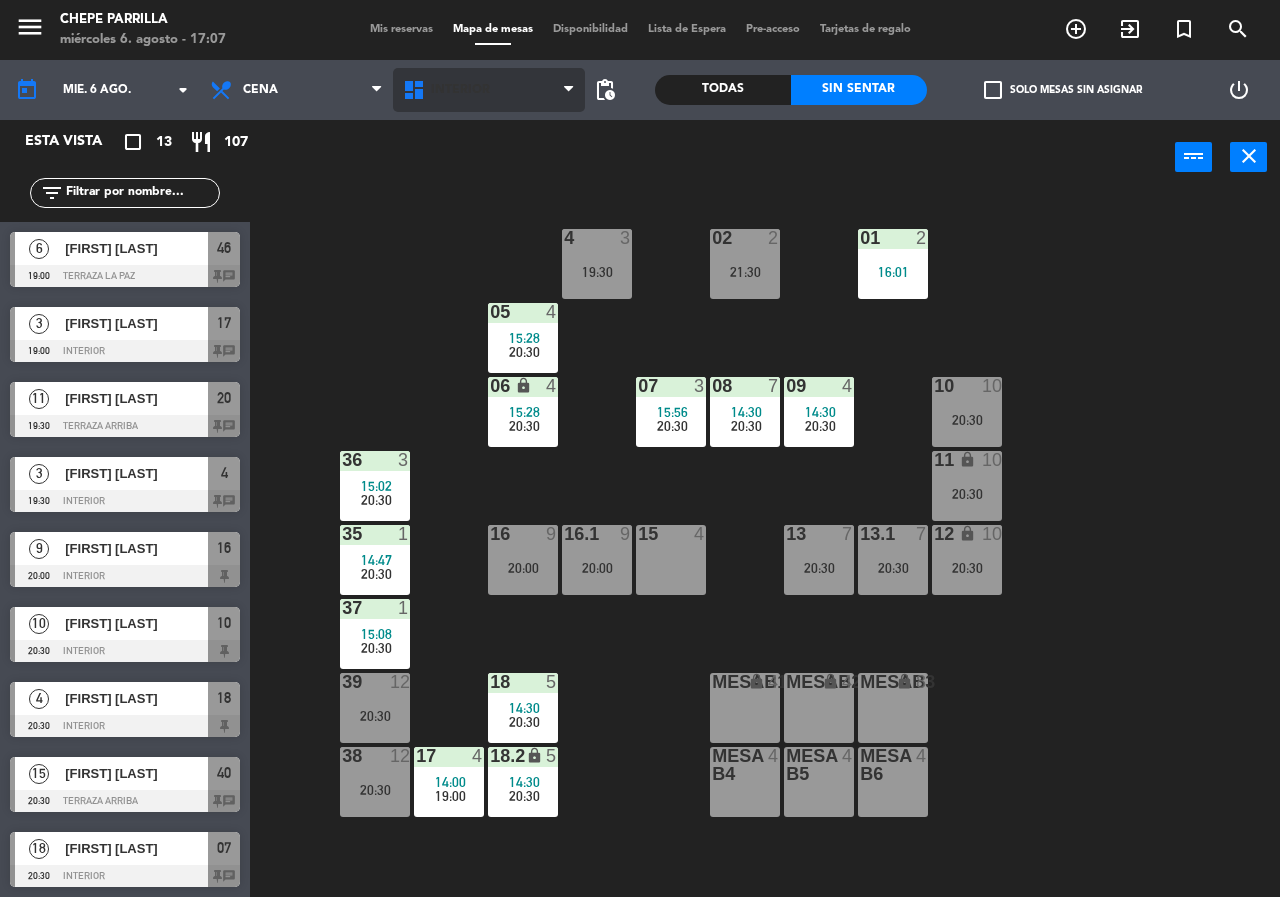 click on "Interior" at bounding box center [489, 90] 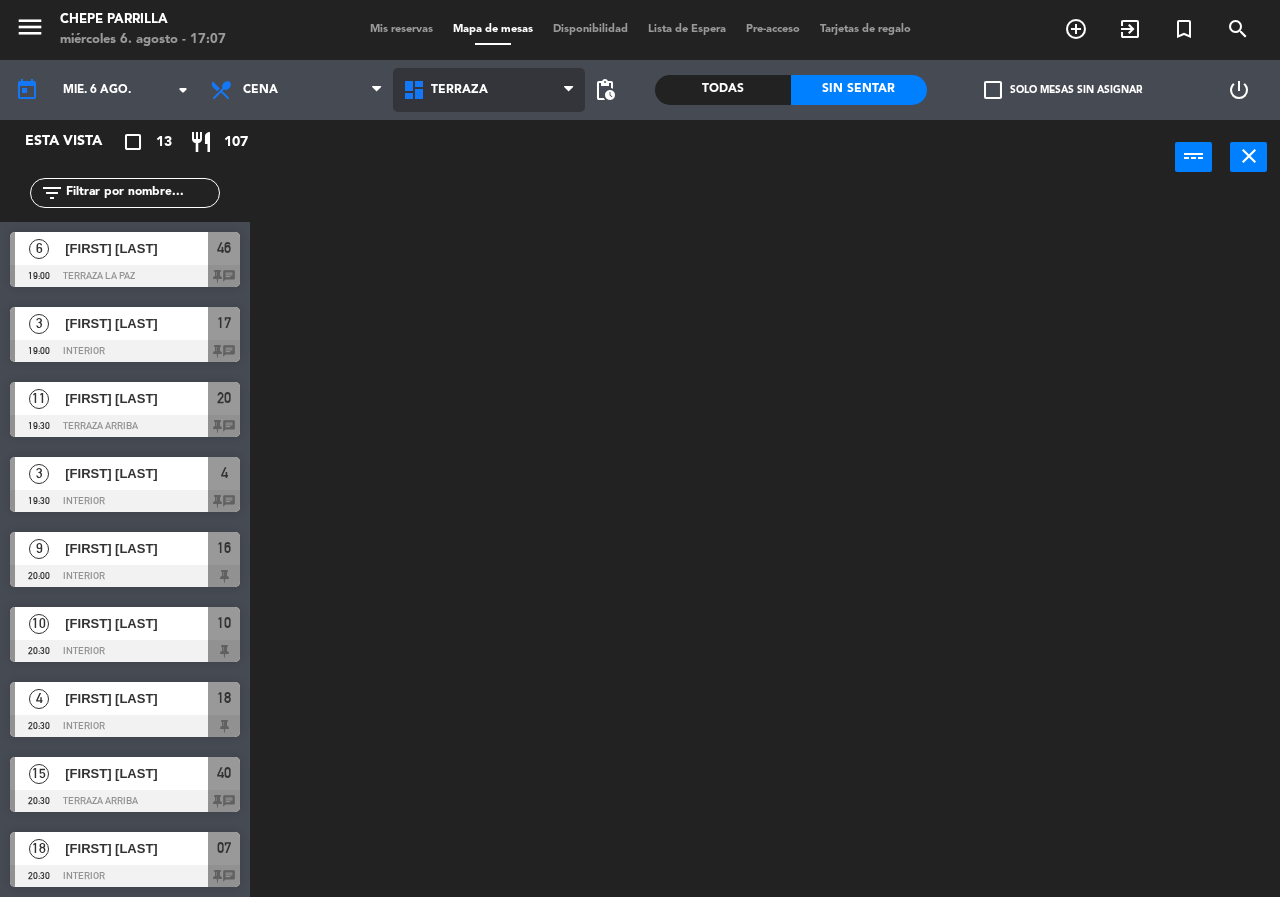 click on "menu  Chepe Parrilla   miércoles 6. agosto - 17:07   Mis reservas   Mapa de mesas   Disponibilidad   Lista de Espera   Pre-acceso   Tarjetas de regalo  add_circle_outline exit_to_app turned_in_not search today    mié. 6 ago. arrow_drop_down  Comida  Cena  Cena  Comida  Cena  Interior   Terraza   Terraza   Interior   Terraza  pending_actions  Todas  Sin sentar  check_box_outline_blank   Solo mesas sin asignar   power_settings_new   Esta vista   crop_square  13  restaurant  107 filter_list  6   [LAST] [LAST]   19:00   Terraza La Paz  46 chat  3   [LAST] [LAST]    19:00   Interior  17 chat  11   [FIRST] [LAST]   19:30   Terraza Arriba  20 chat  3   [FIRST] [LAST]   19:30   Interior  4 chat  9   [FIRST] [LAST]   20:00   Interior  16  10   [FIRST]  [LAST]   20:30   Interior  10  4   [FIRST] [LAST]   20:30   Interior  18  15   [FIRST] [LAST]   20:30   Terraza Arriba  40 chat  18   [FIRST] [LAST]   20:30   Interior  07 chat  7   [FIRST] [LAST]   20:30   Interior  13 chat  12   [FIRST] [LAST]" 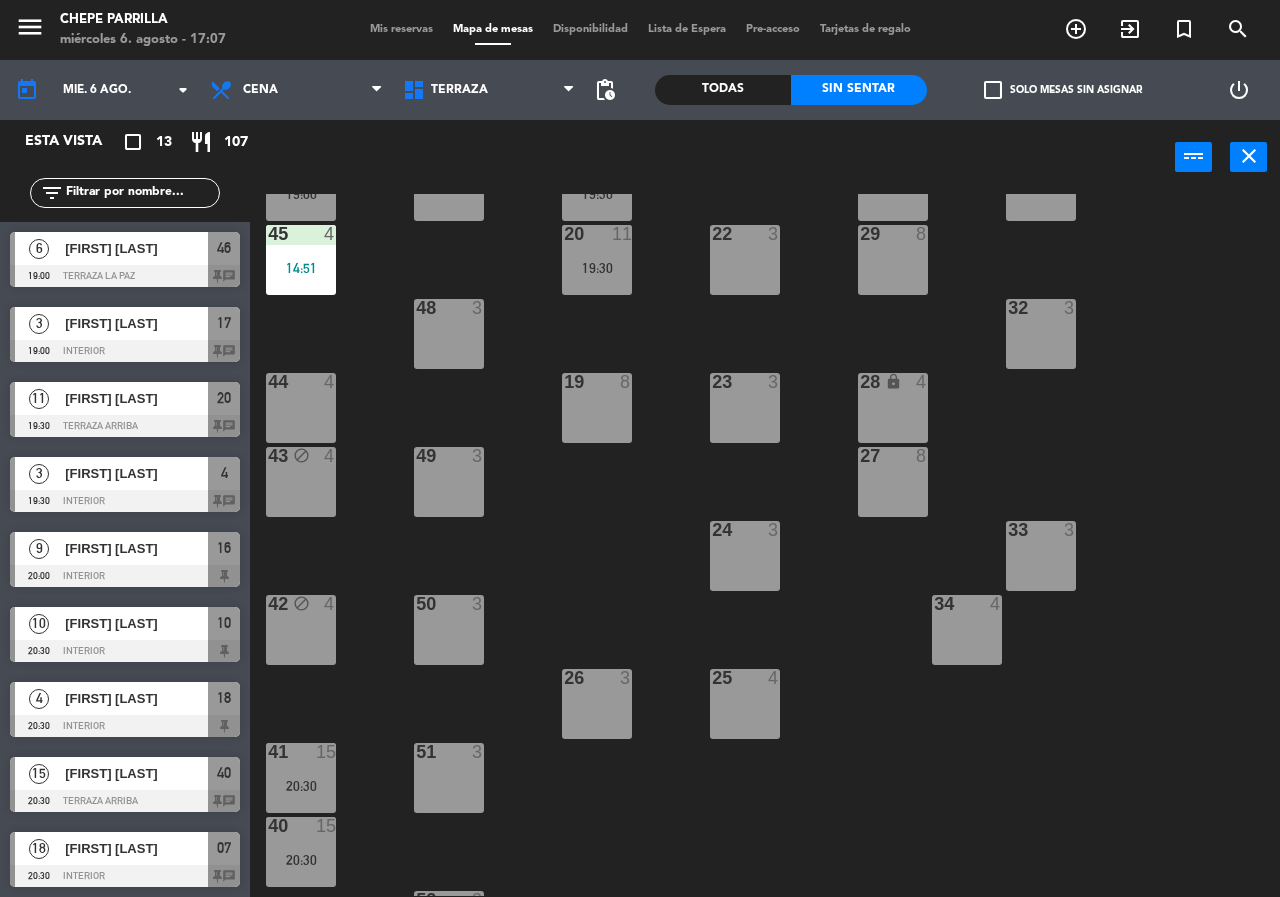 scroll, scrollTop: 0, scrollLeft: 0, axis: both 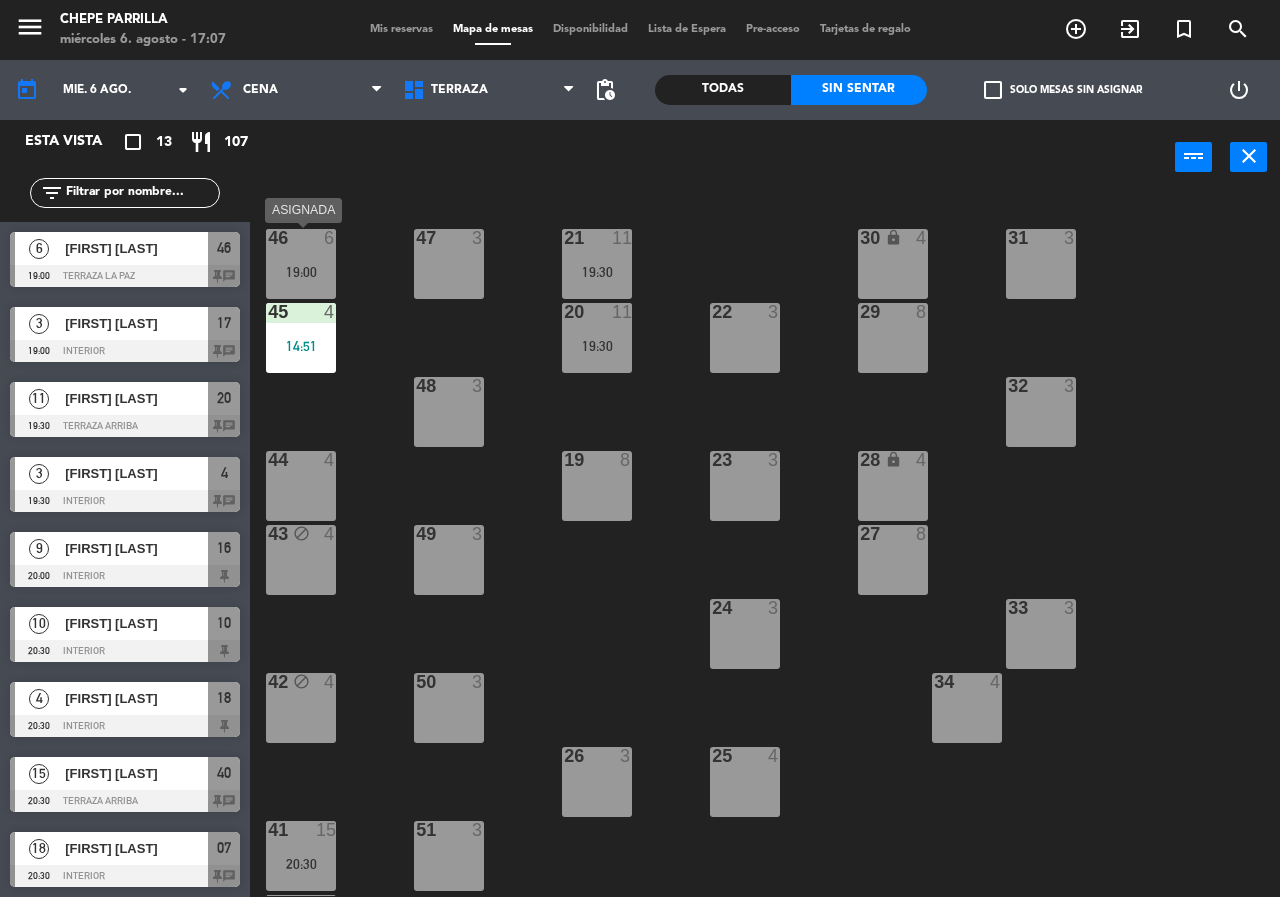 click on "19:00" at bounding box center (301, 272) 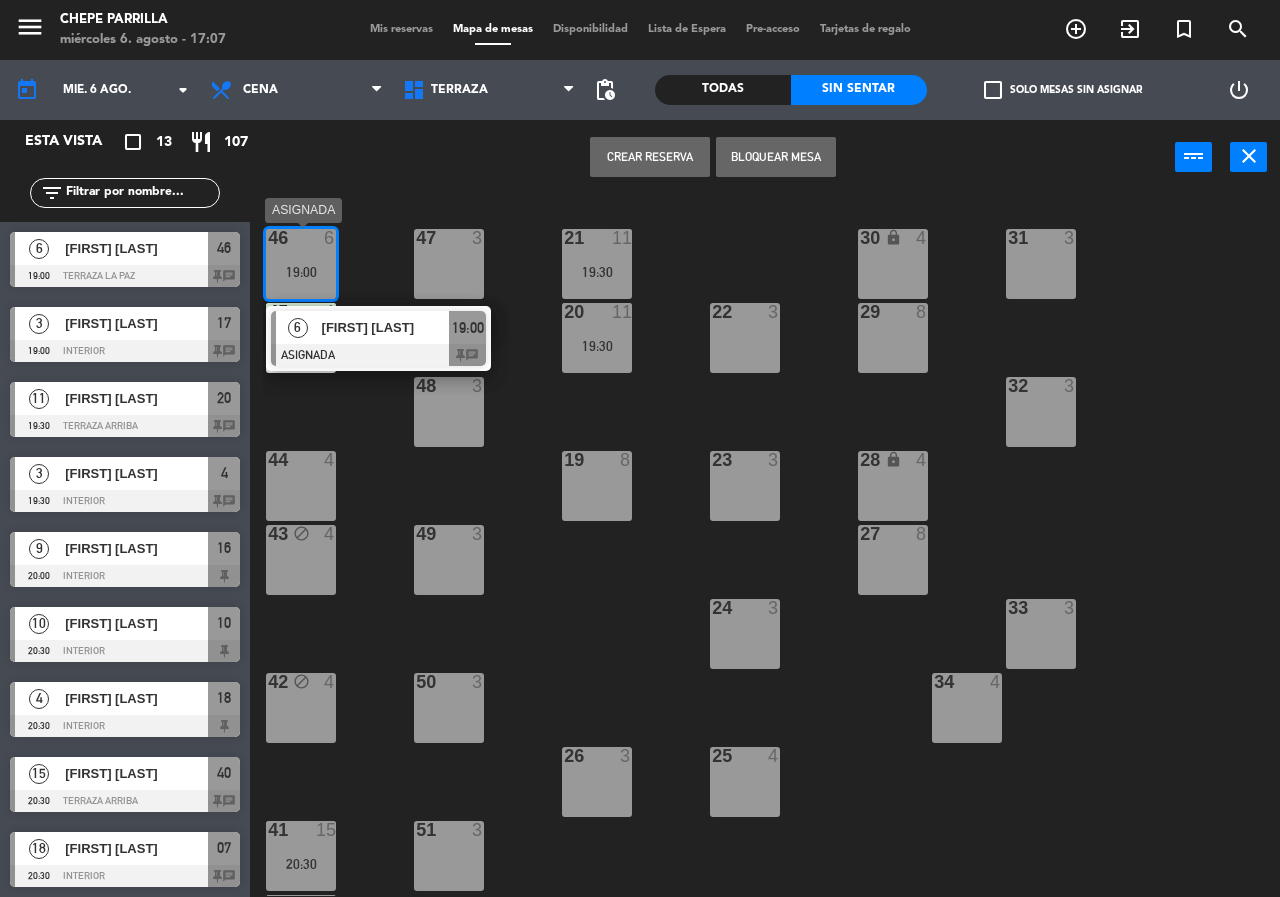 click on "[FIRST] [LAST]" at bounding box center [386, 327] 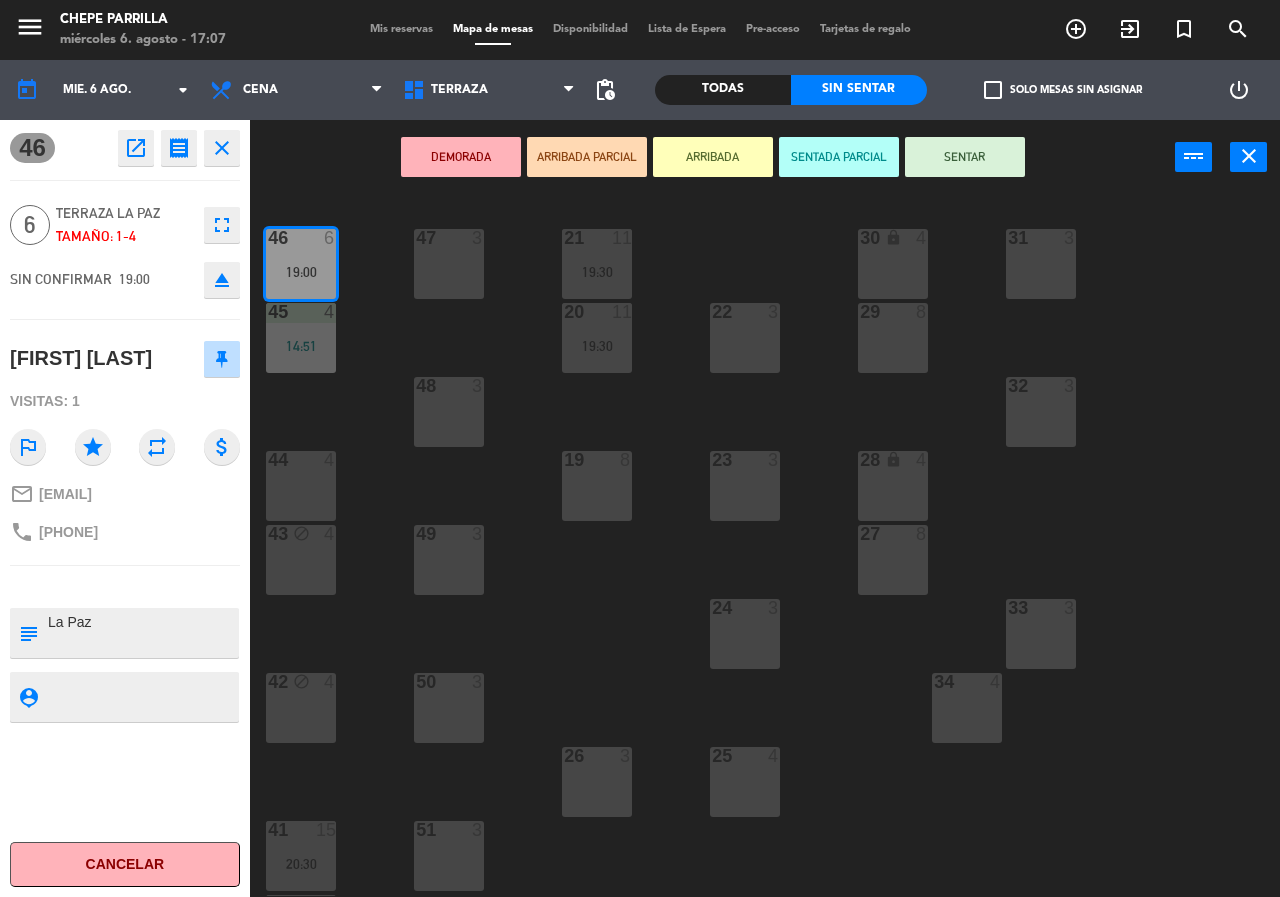 click on "21  11   19:30  30 lock  4  46  6   19:00  47  3  31  3  20  11   19:30  22  3  29  8  45  4   14:51  32  3  48  3  19  8  23  3  28 lock  4  44  4  27  8  43 block  4  49  3  24  3  33  3  50  3  42 block  4  34  4  25  4  26  3  41  15   20:30  51  3  40  15   20:30  52  3" 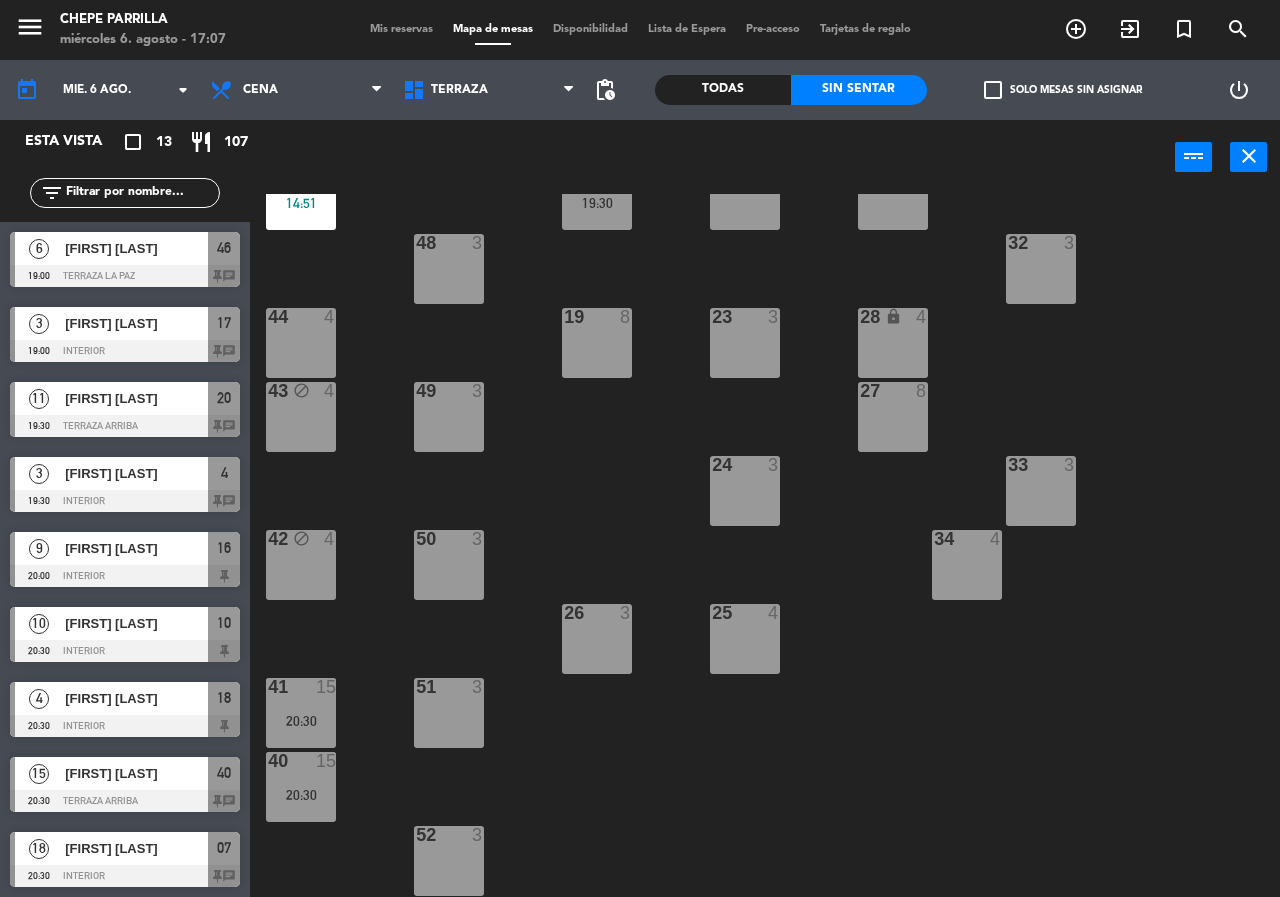 scroll, scrollTop: 0, scrollLeft: 0, axis: both 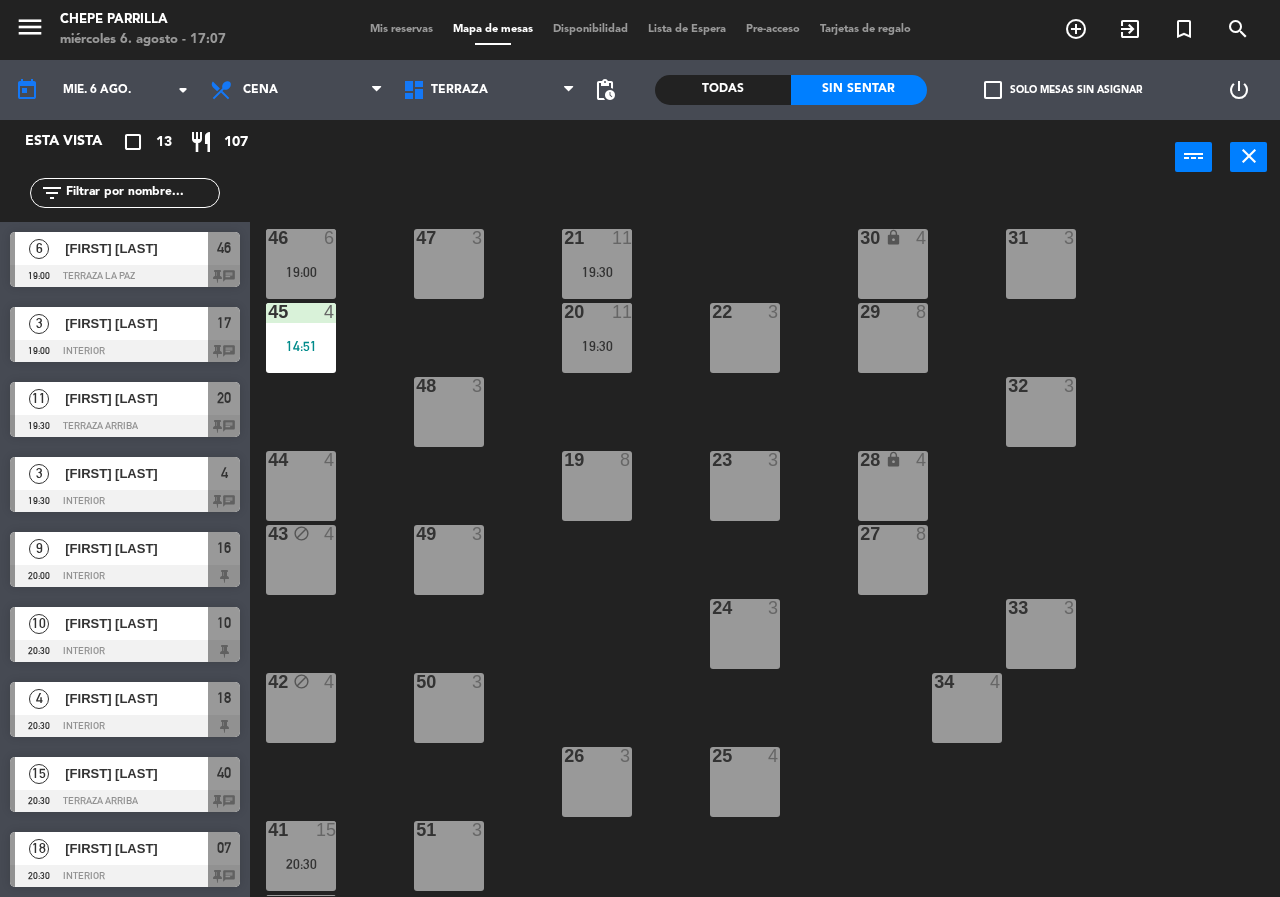 click on "45  4   14:51" at bounding box center [301, 338] 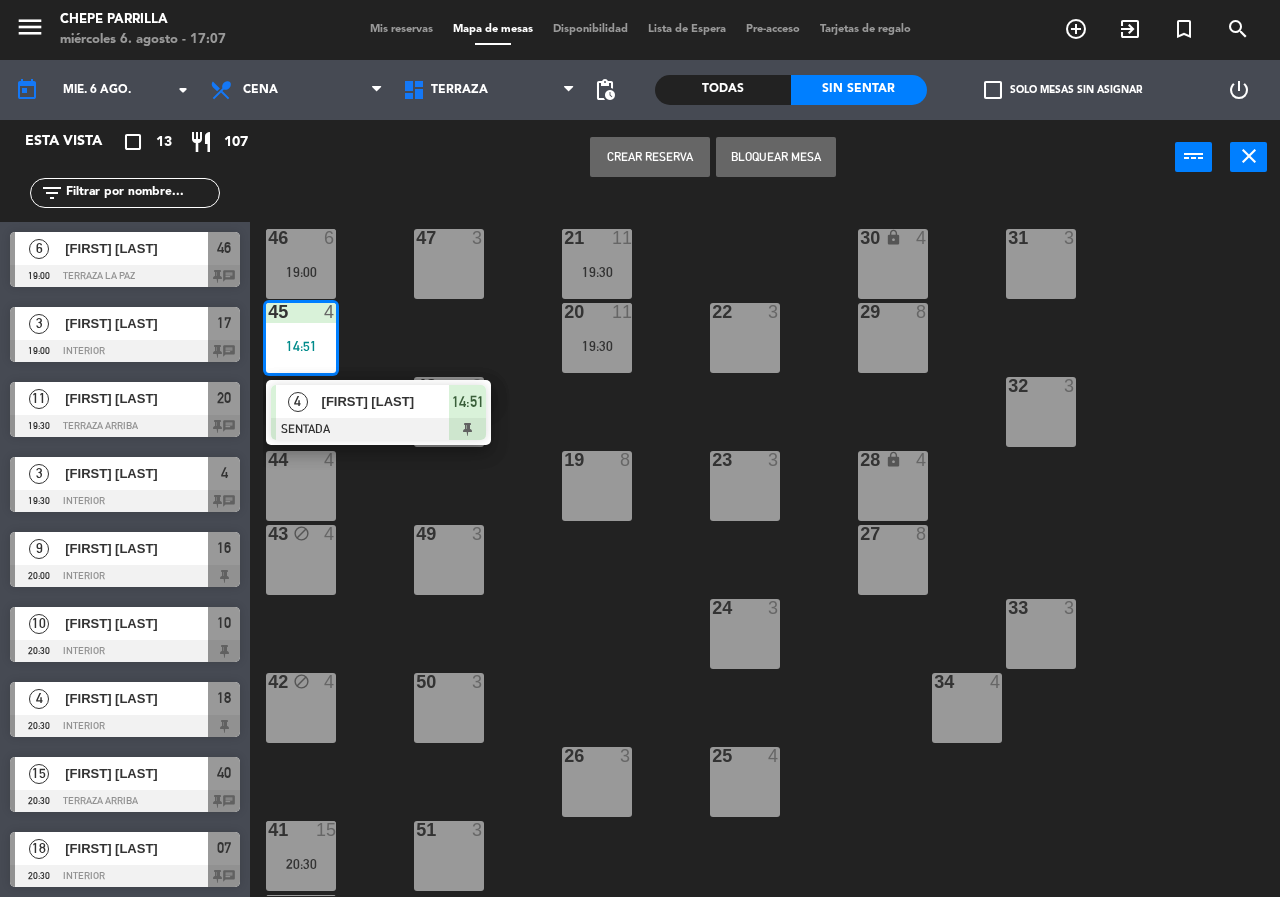 click on "21  11   19:30  30 lock  4  46  6   19:00  47  3  31  3  20  11   19:30  22  3  29  8  45  4   14:51   4   [FIRST] [LAST]   SENTADA  14:51 32  3  48  3  19  8  23  3  28 lock  4  44  4  27  8  43 block  4  49  3  24  3  33  3  50  3  42 block  4  34  4  25  4  26  3  41  15   20:30  51  3  40  15   20:30  52  3" 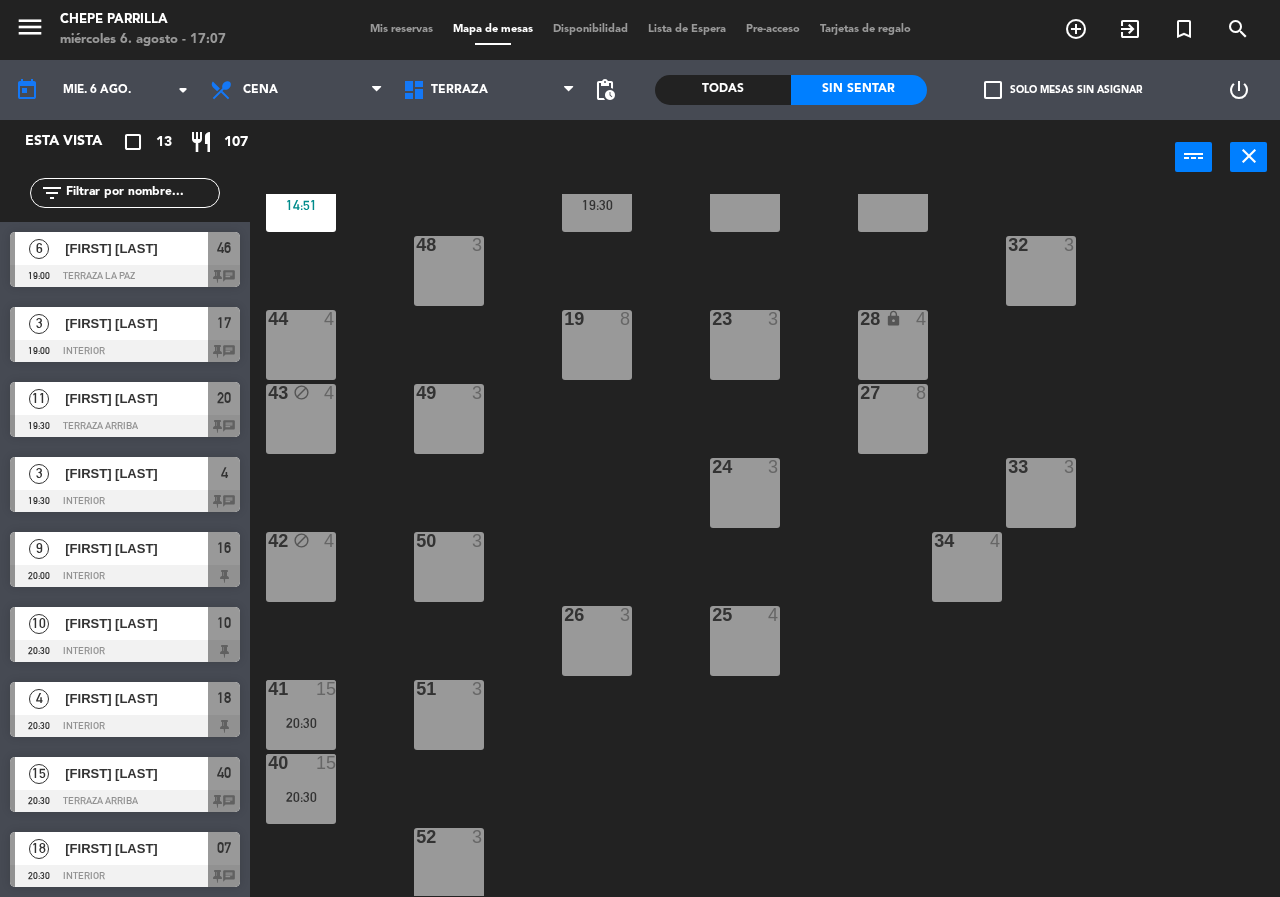 scroll, scrollTop: 143, scrollLeft: 0, axis: vertical 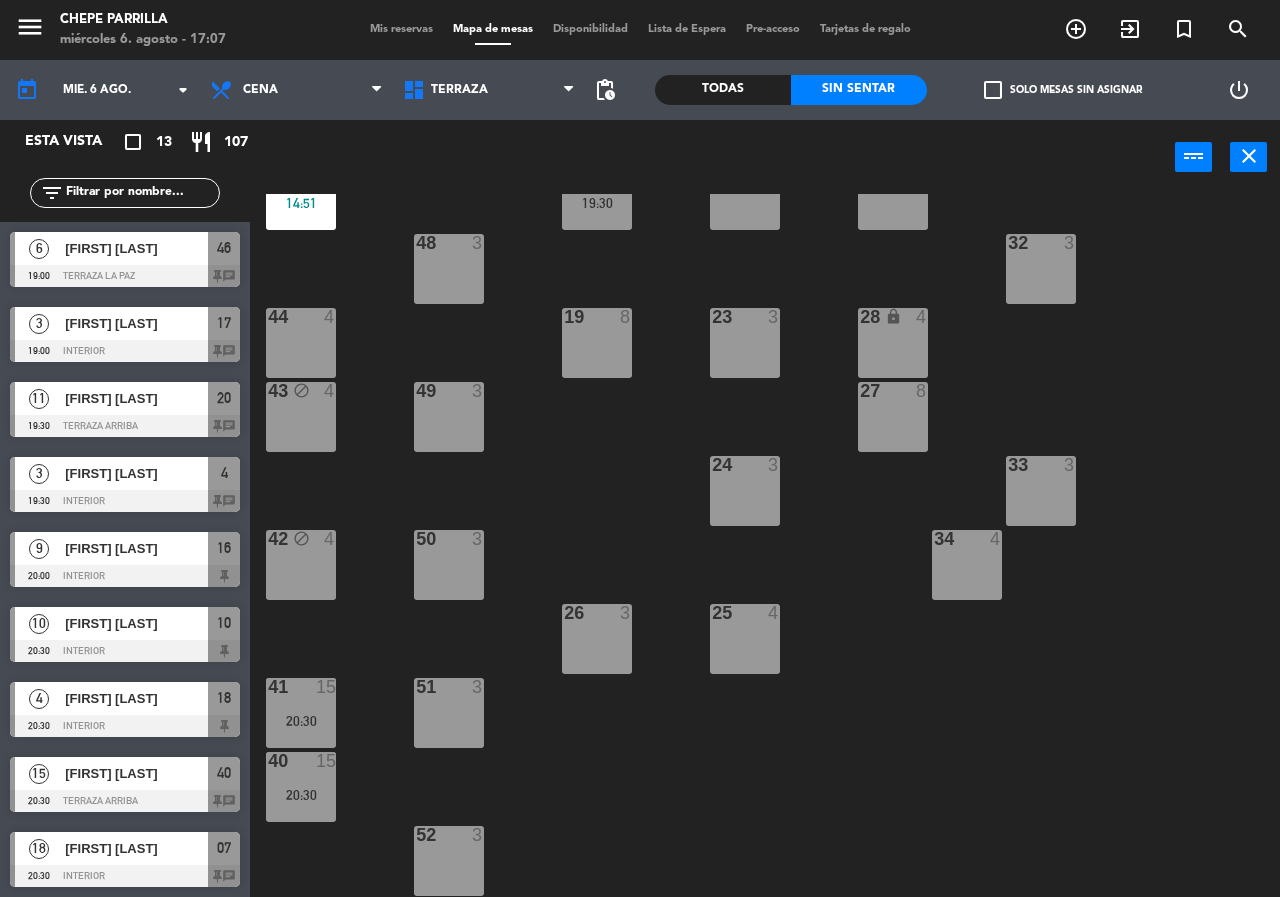 click on "41  15" at bounding box center (301, 688) 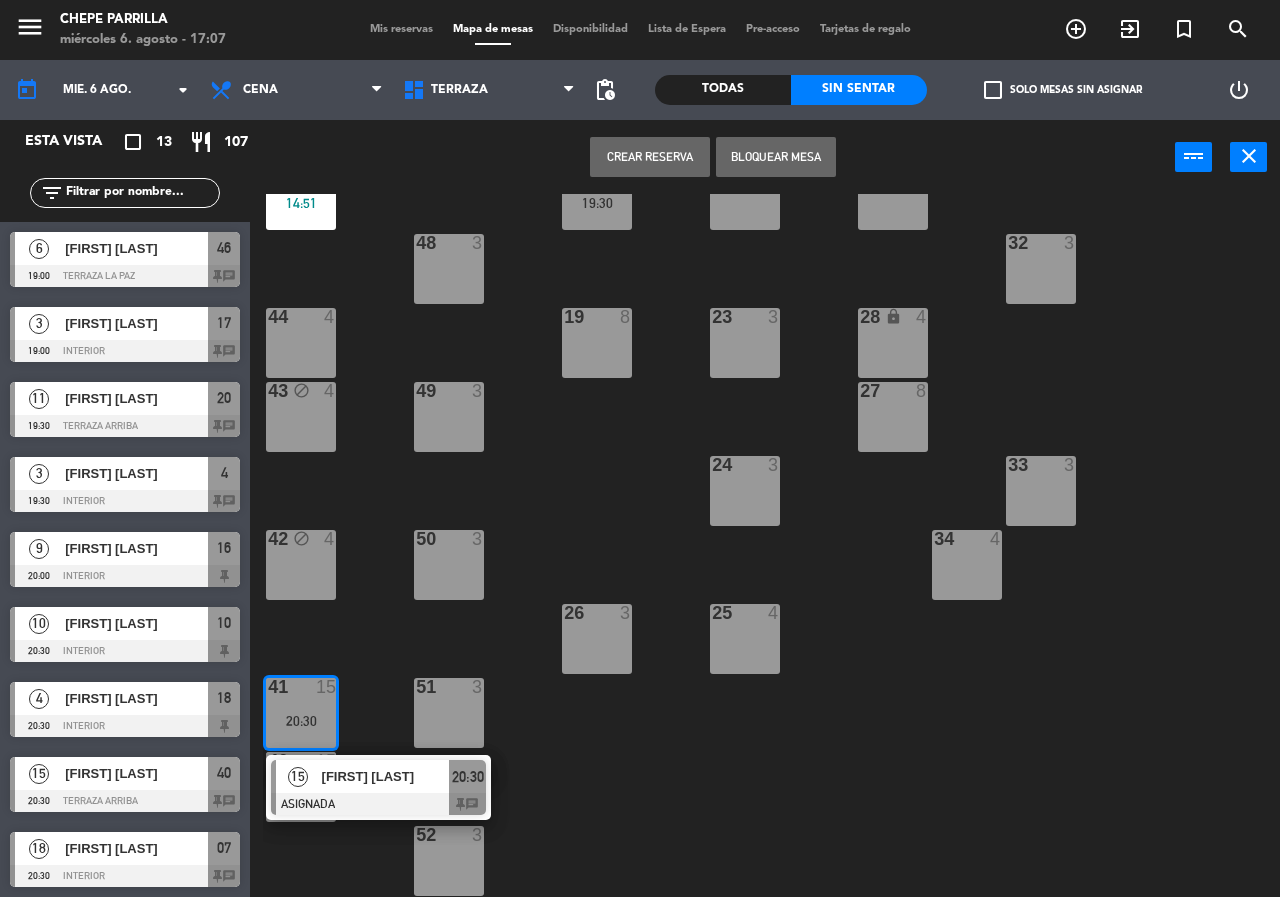 click on "[FIRST] [LAST]" at bounding box center (386, 776) 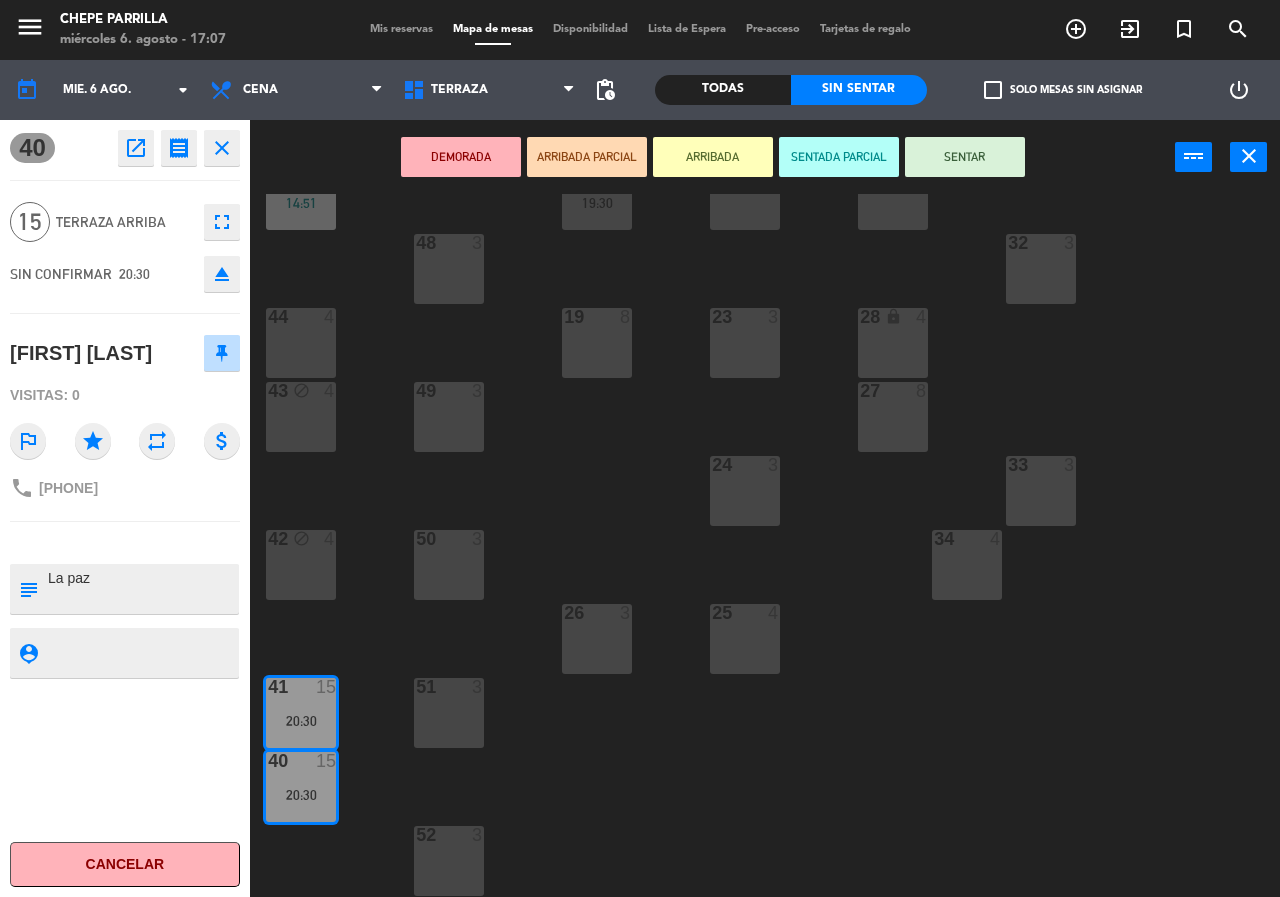 click on "21  11   19:30  30 lock  4  46  6   19:00  47  3  31  3  20  11   19:30  22  3  29  8  45  4   14:51  32  3  48  3  19  8  23  3  28 lock  4  44  4  27  8  43 block  4  49  3  24  3  33  3  50  3  42 block  4  34  4  25  4  26  3  41  15   20:30  51  3  40  15   20:30  52  3" 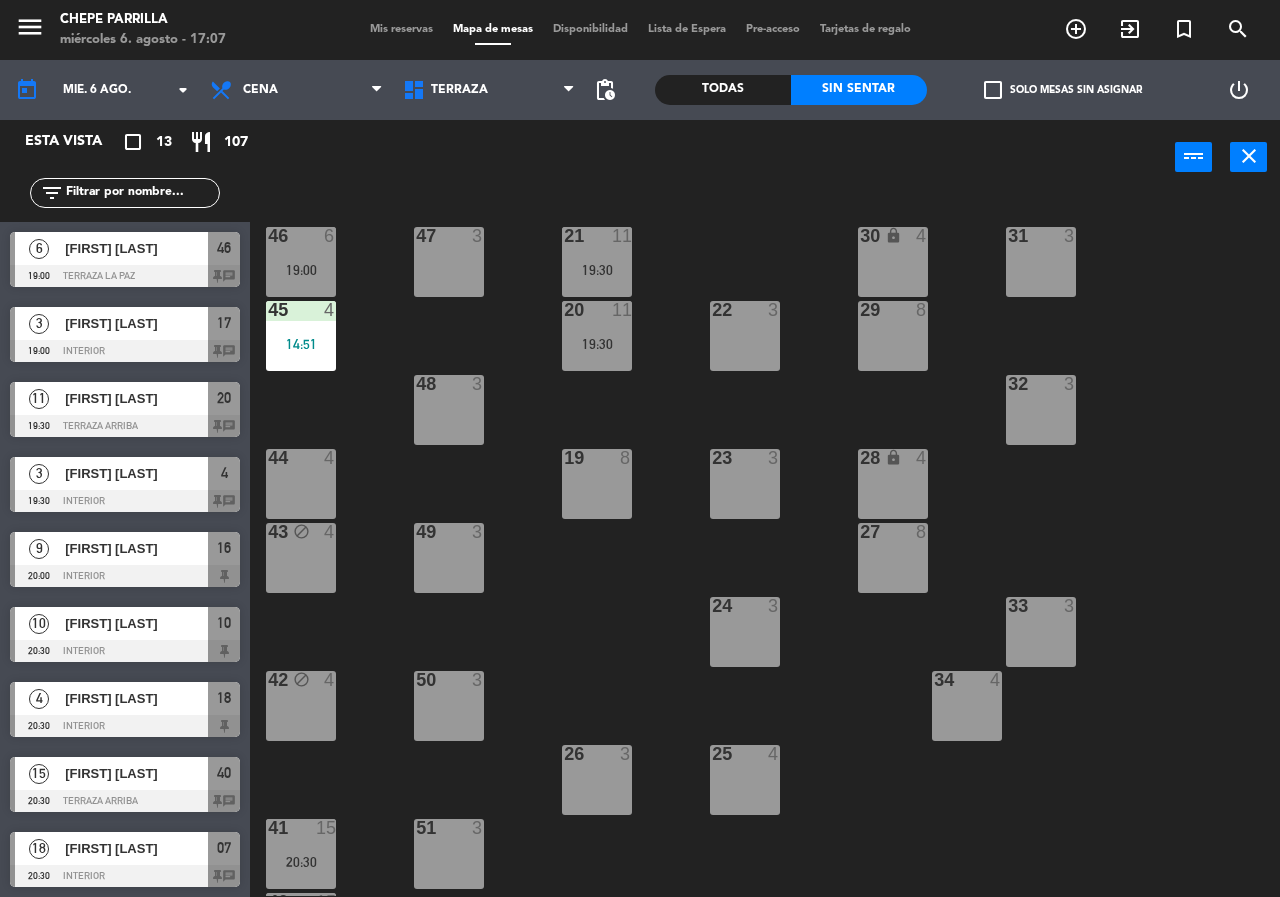 scroll, scrollTop: 0, scrollLeft: 0, axis: both 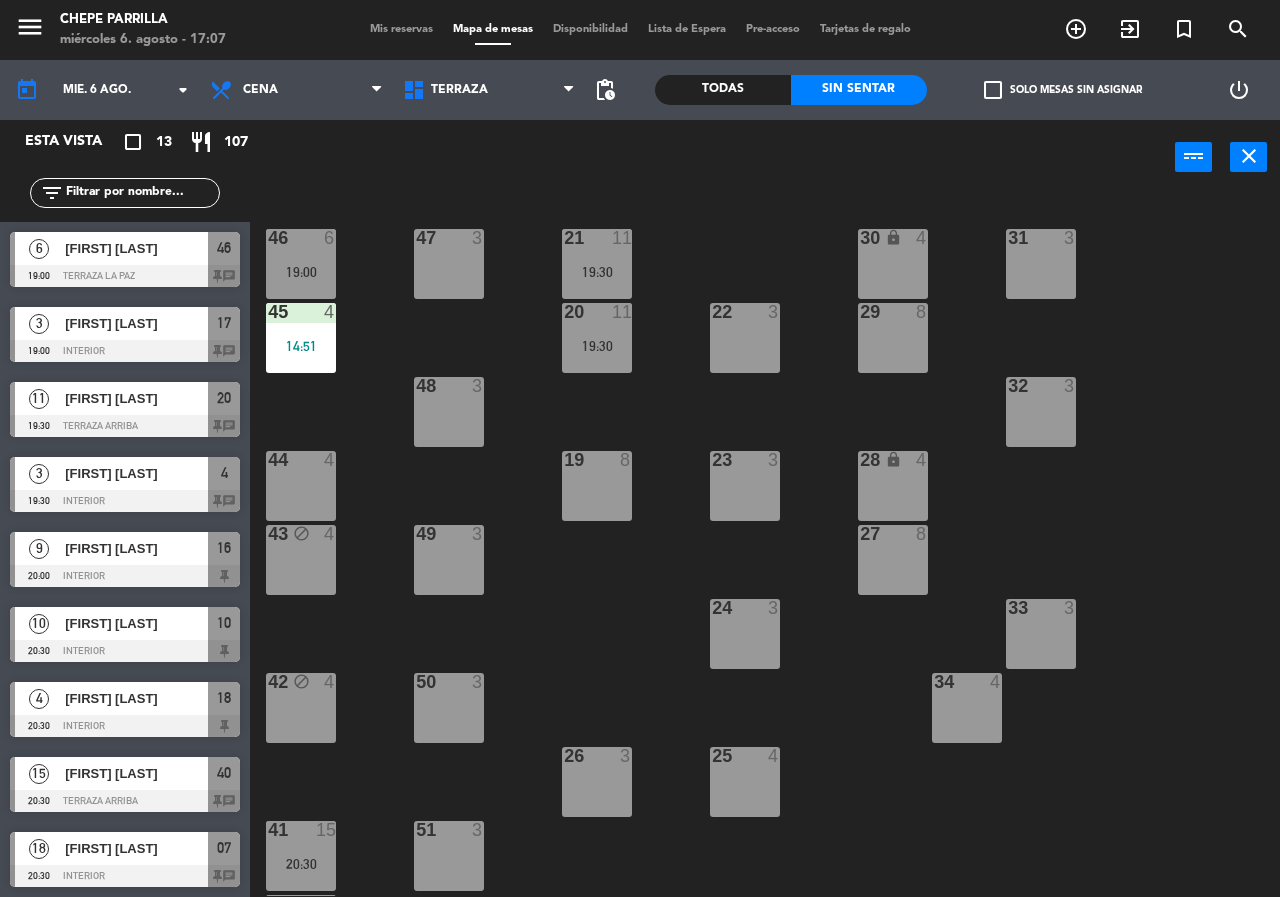 click at bounding box center [301, 238] 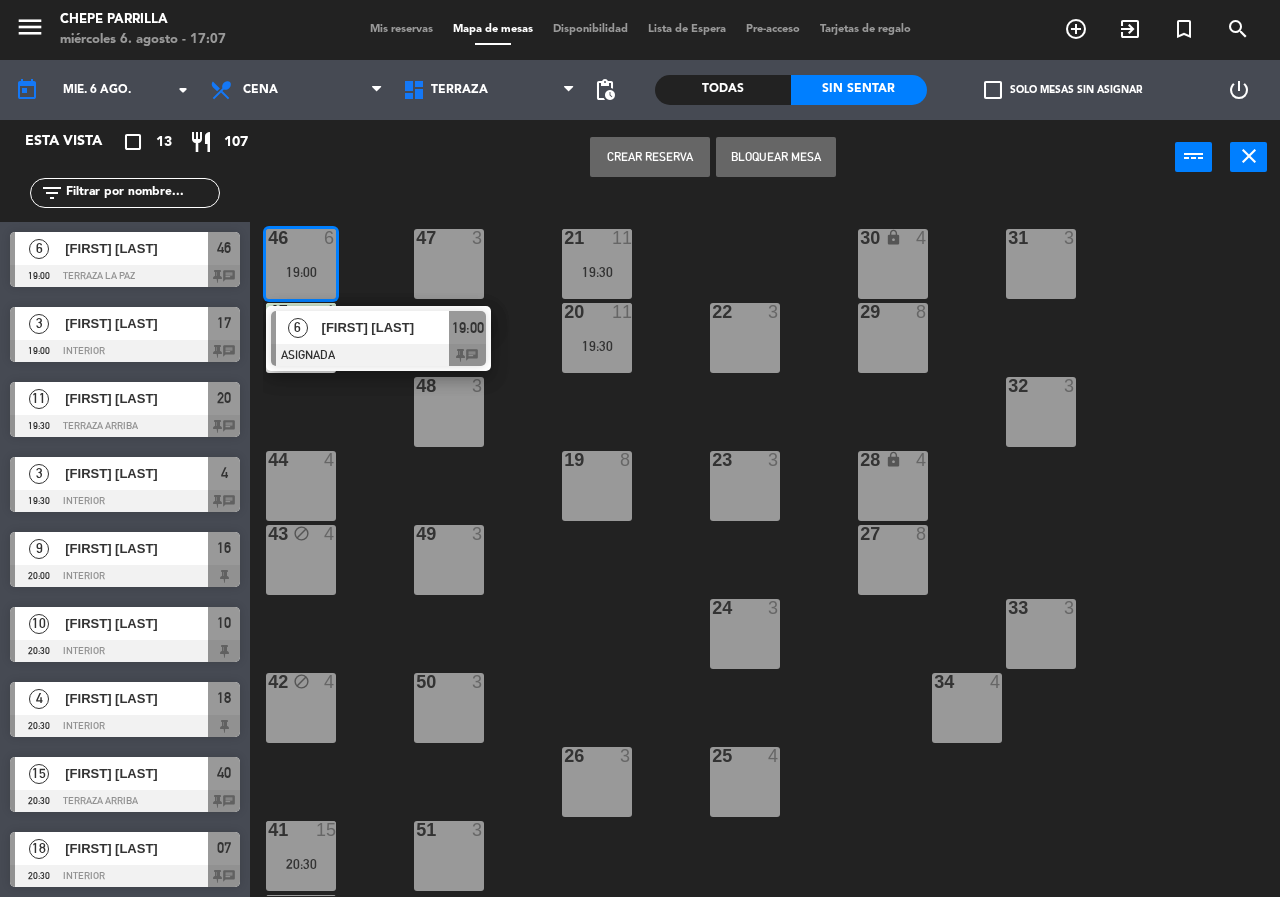 click on "[FIRST] [LAST]" at bounding box center [386, 327] 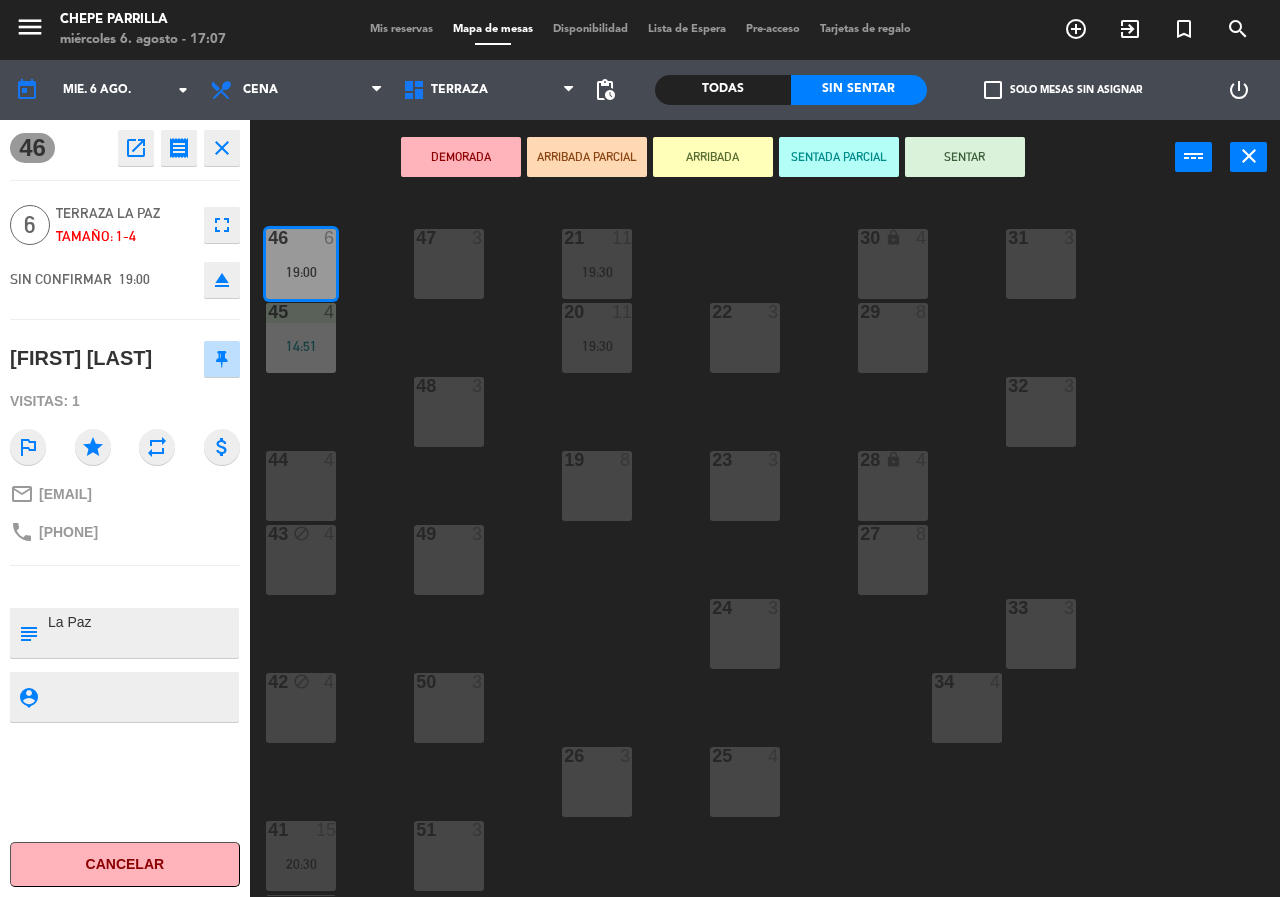 click on "21  11   19:30  30 lock  4  46  6   19:00  47  3  31  3  20  11   19:30  22  3  29  8  45  4   14:51  32  3  48  3  19  8  23  3  28 lock  4  44  4  27  8  43 block  4  49  3  24  3  33  3  50  3  42 block  4  34  4  25  4  26  3  41  15   20:30  51  3  40  15   20:30  52  3" 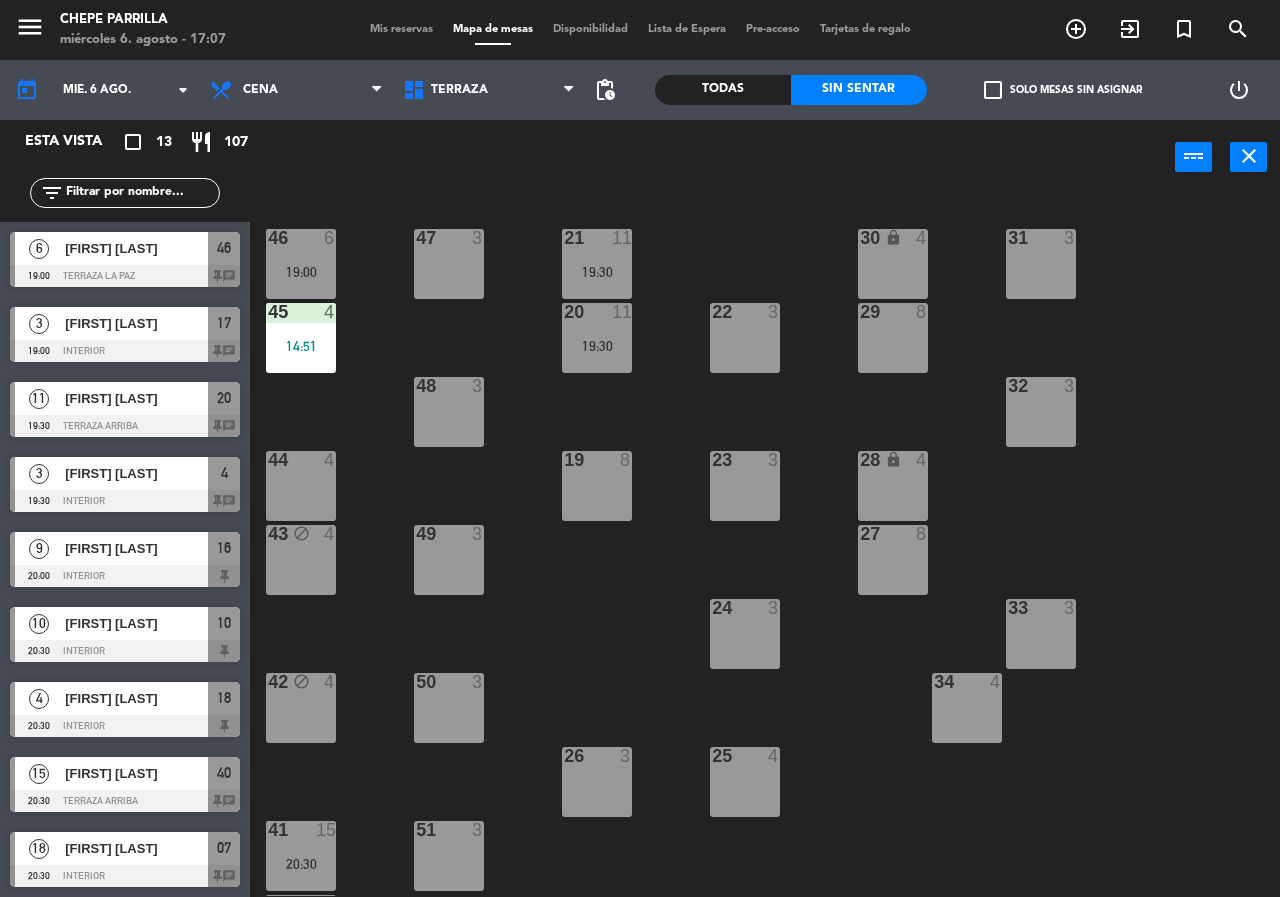 click on "19:00" at bounding box center [301, 272] 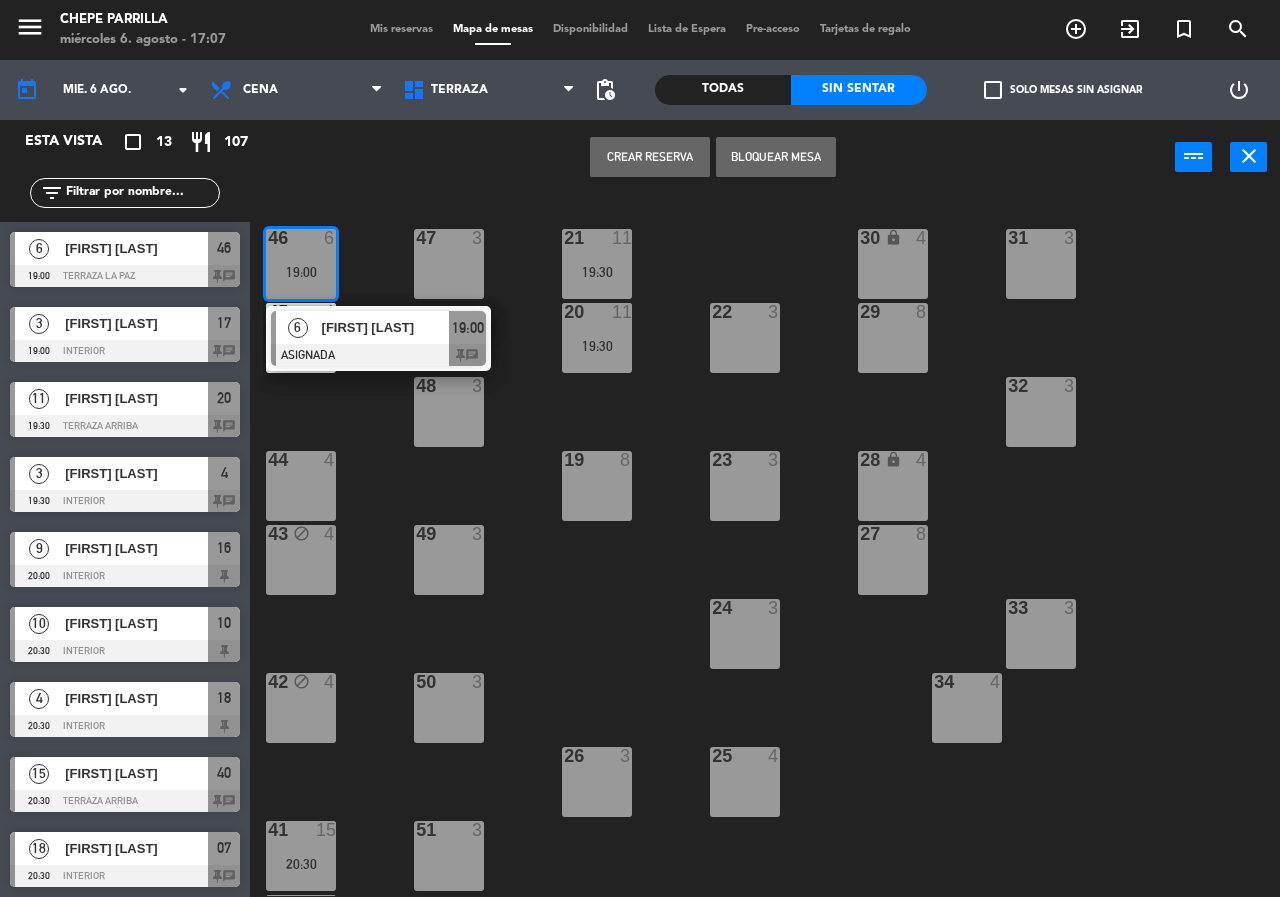 click on "21  11   19:30  30 lock  4  46  6   19:00   6   [FIRST] [LAST]   ASIGNADA  19:00 chat 47  3  31  3  20  11   19:30  22  3  29  8  45  4   14:51  32  3  48  3  19  8  23  3  28 lock  4  44  4  27  8  43 block  4  49  3  24  3  33  3  50  3  42 block  4  34  4  25  4  26  3  41  15   20:30  51  3  40  15   20:30  52  3" 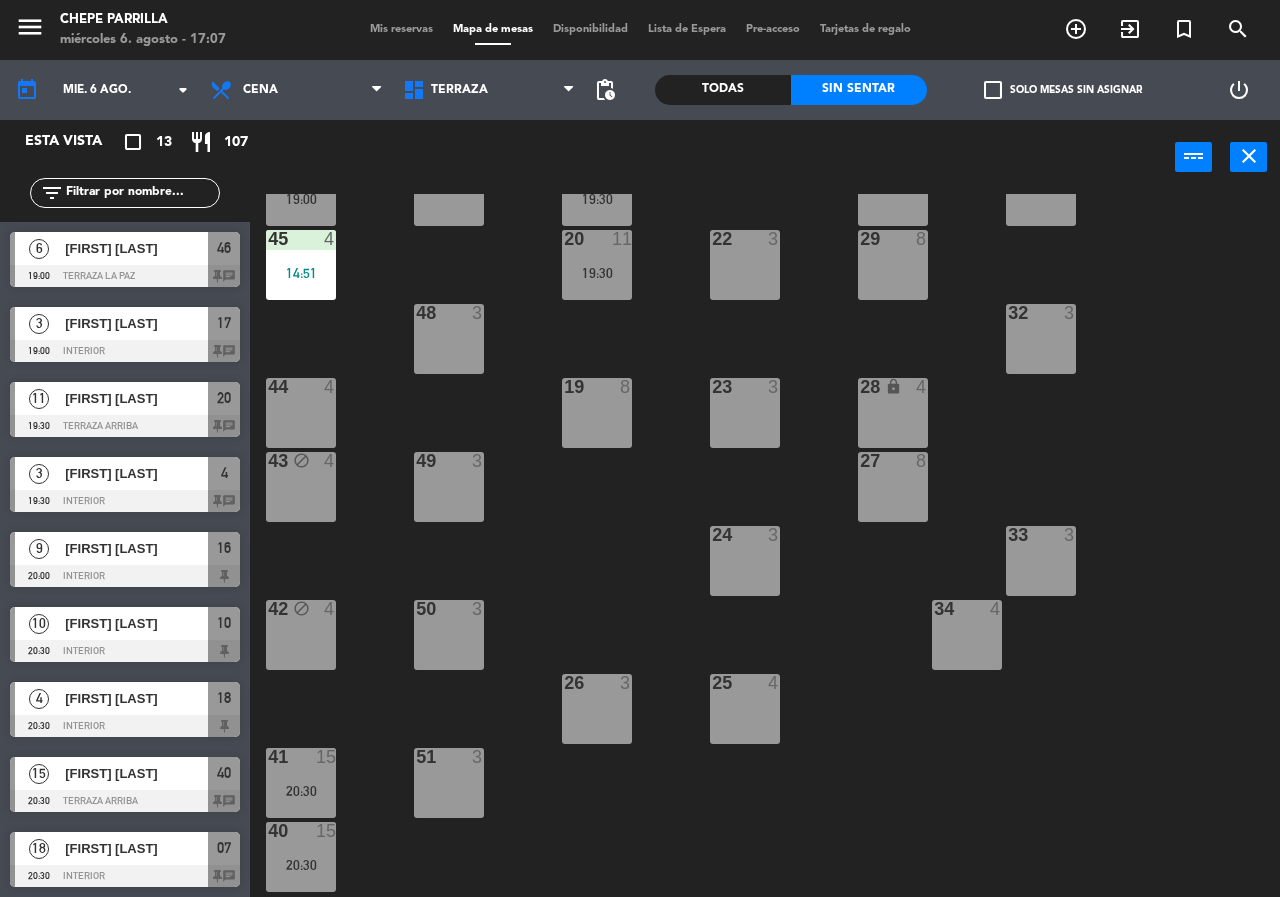 scroll, scrollTop: 143, scrollLeft: 0, axis: vertical 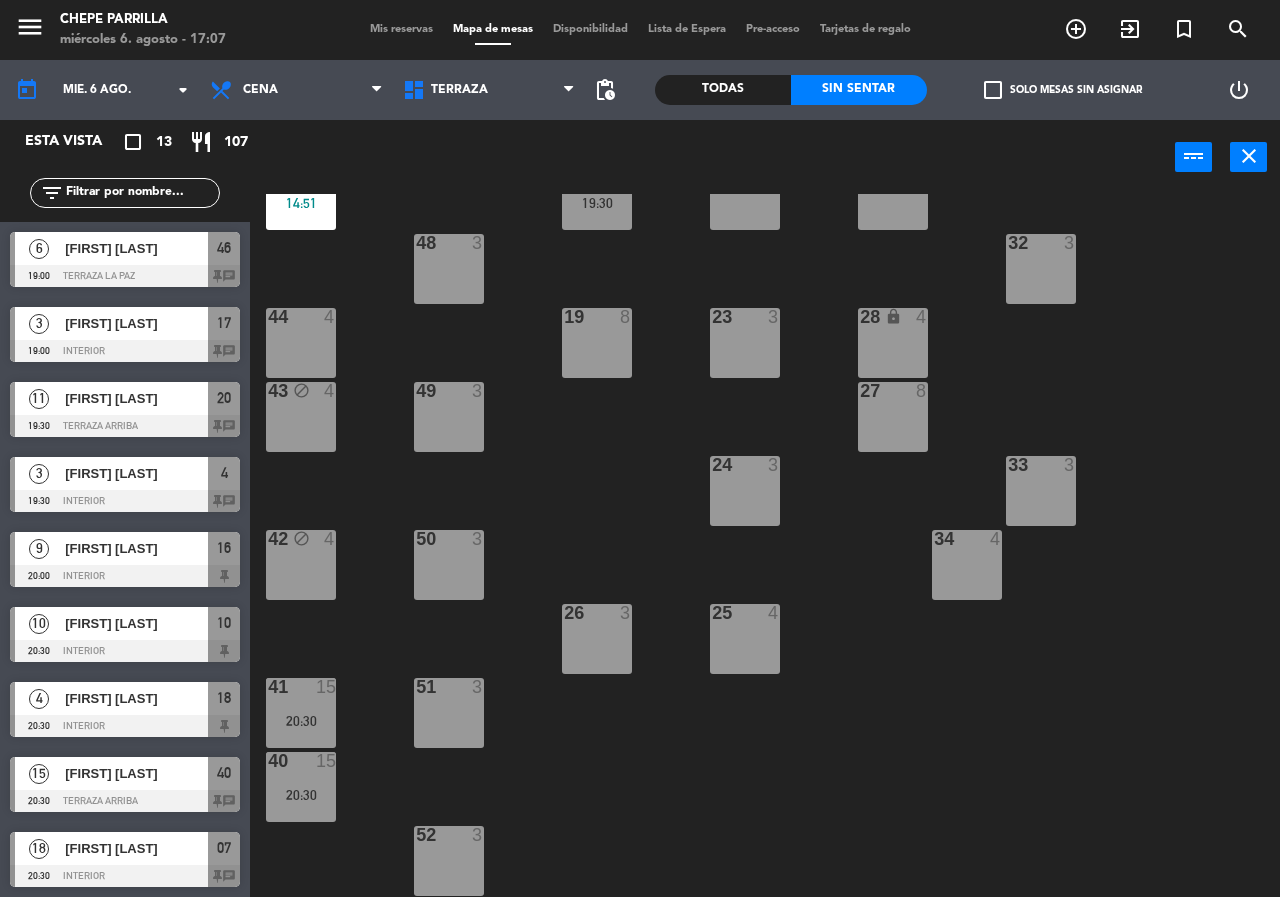 click on "41  15" at bounding box center (301, 688) 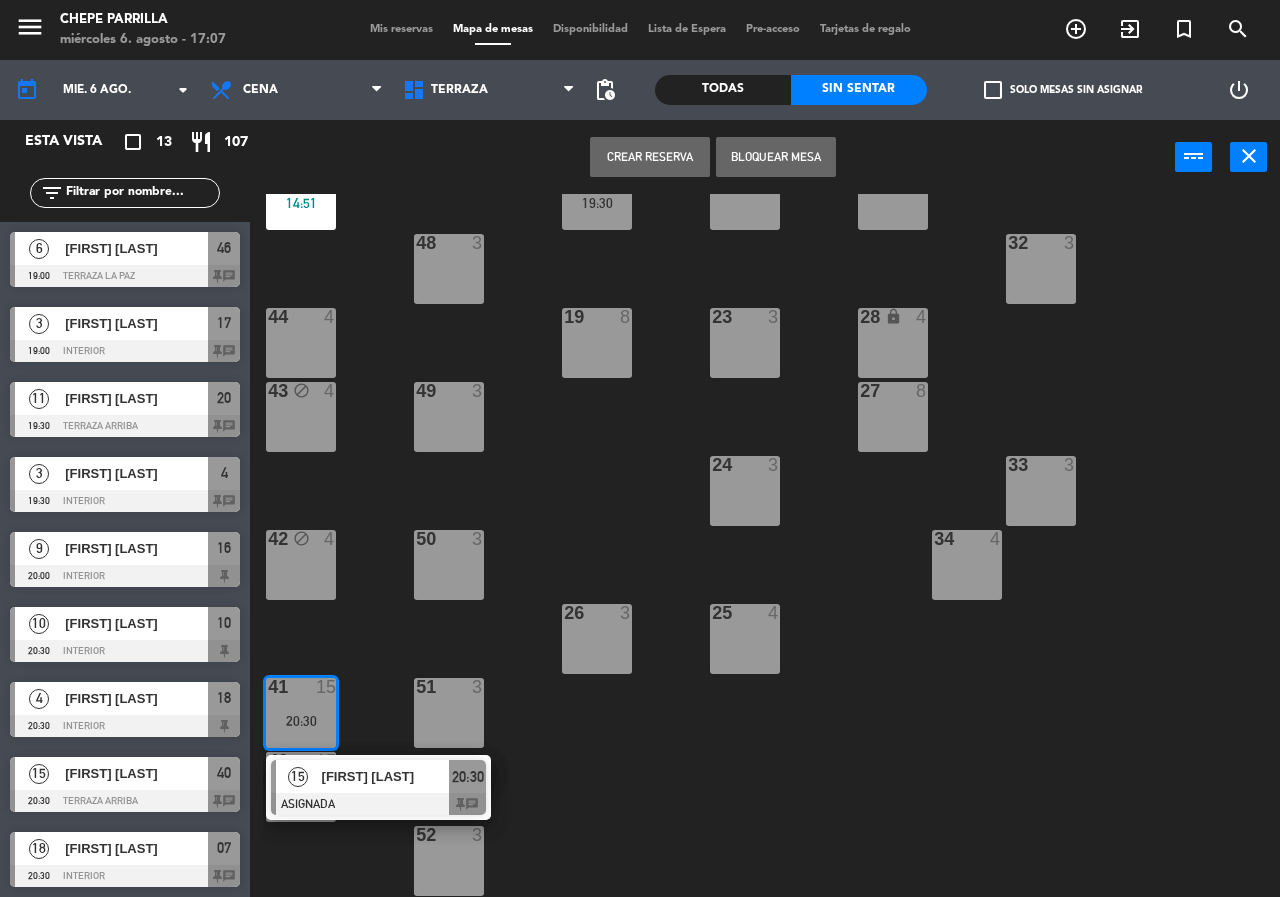 click at bounding box center (378, 804) 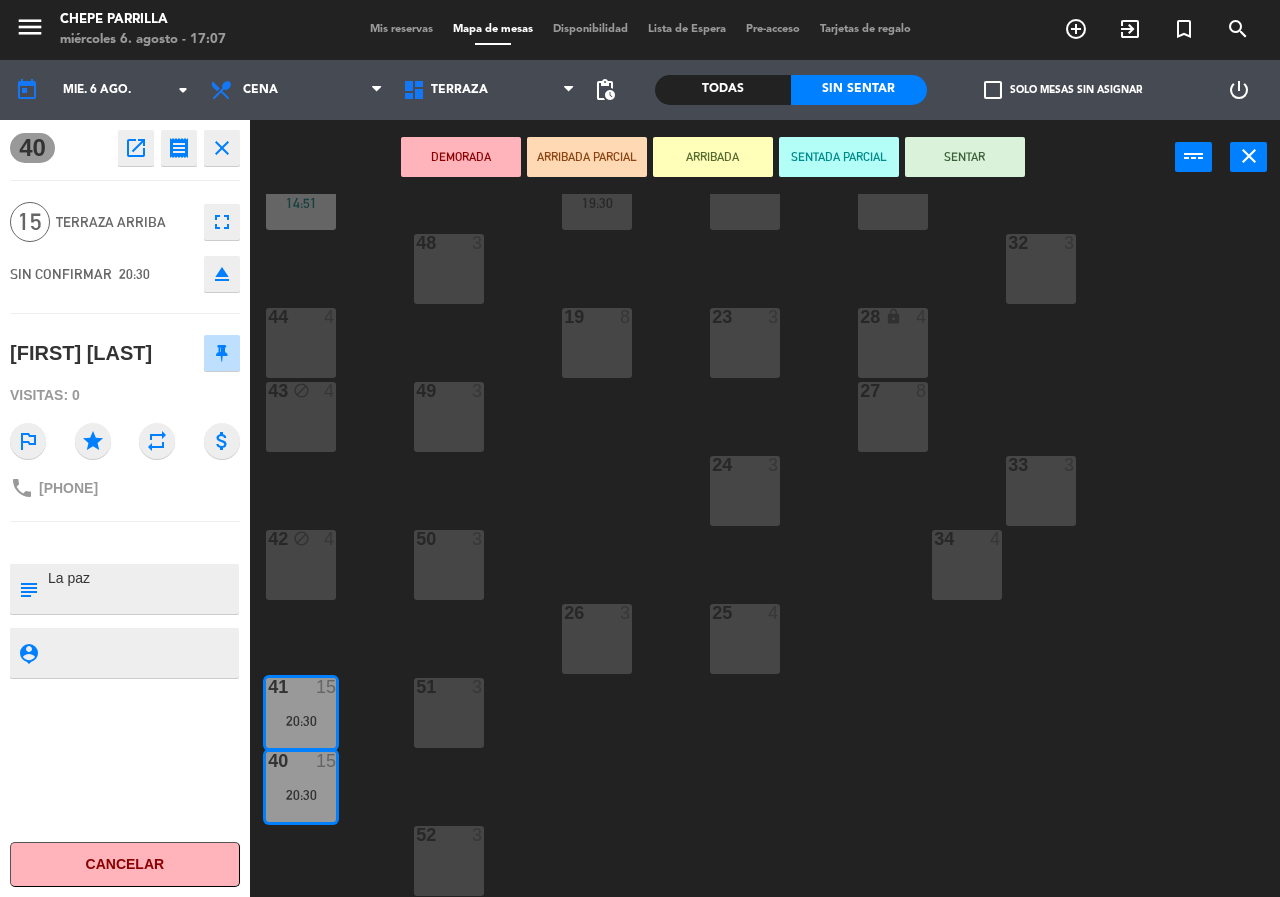 click on "21  11   19:30  30 lock  4  46  6   19:00  47  3  31  3  20  11   19:30  22  3  29  8  45  4   14:51  32  3  48  3  19  8  23  3  28 lock  4  44  4  27  8  43 block  4  49  3  24  3  33  3  50  3  42 block  4  34  4  25  4  26  3  41  15   20:30  51  3  40  15   20:30  52  3" 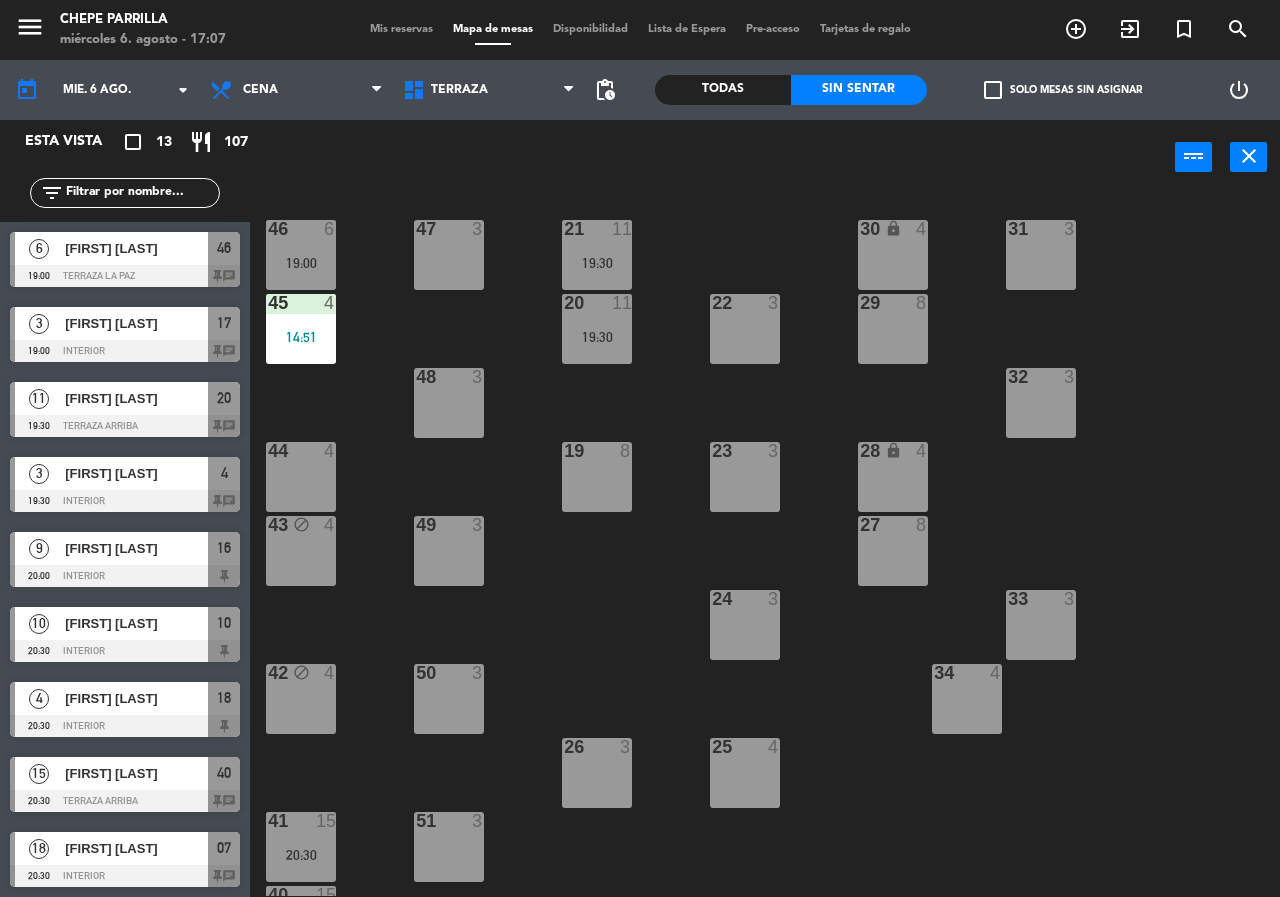 scroll, scrollTop: 0, scrollLeft: 0, axis: both 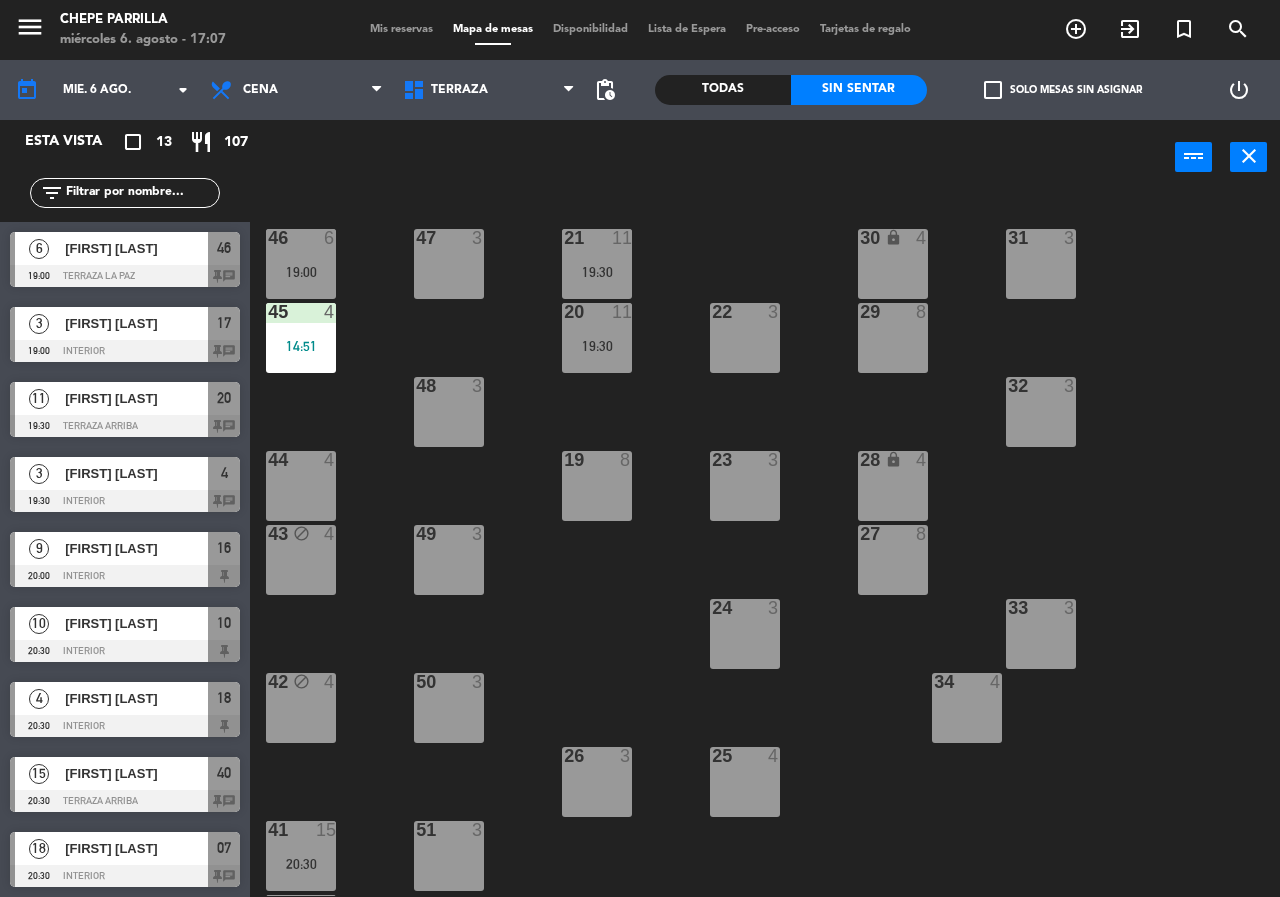 click on "19:00" at bounding box center [301, 272] 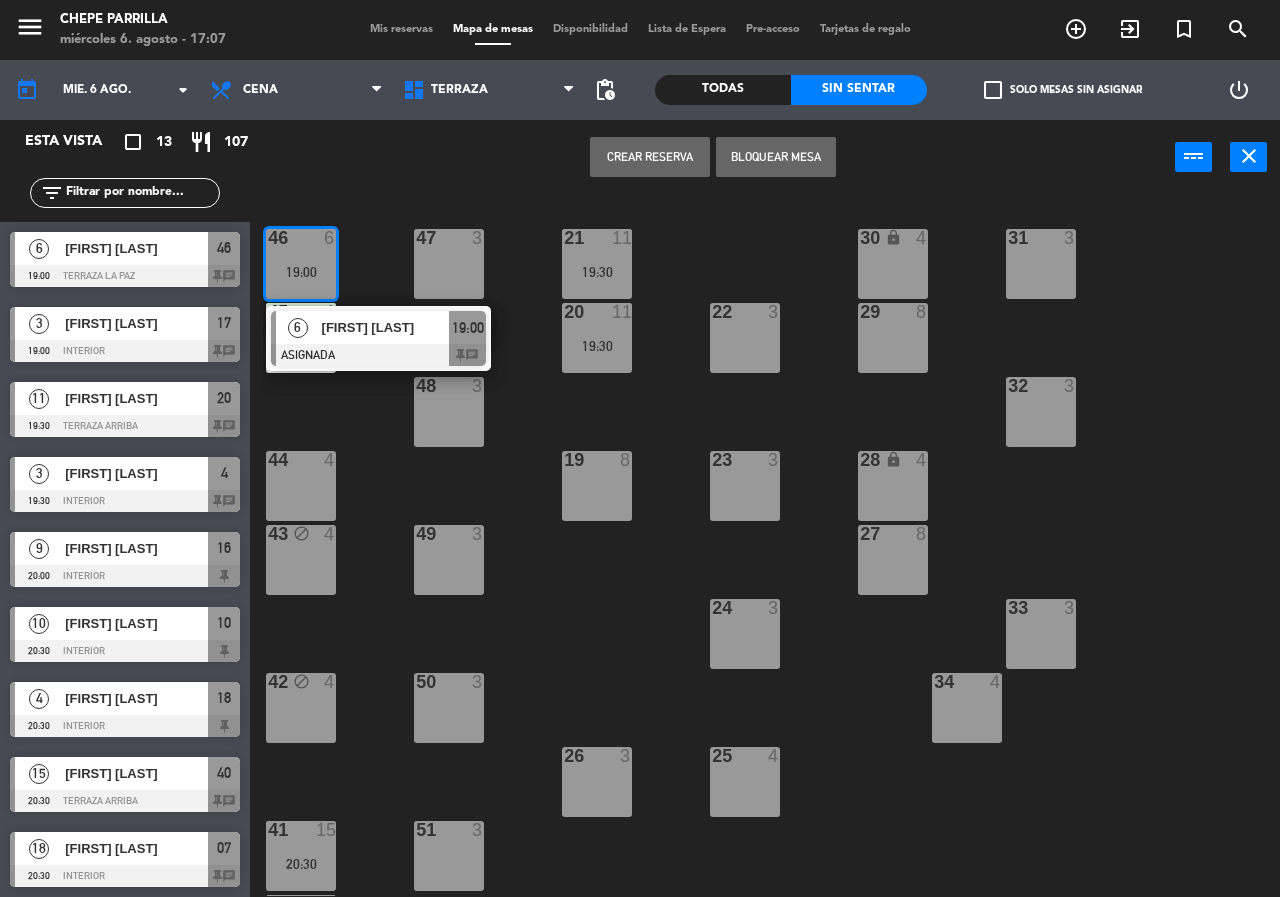 click on "[FIRST] [LAST]" at bounding box center [386, 327] 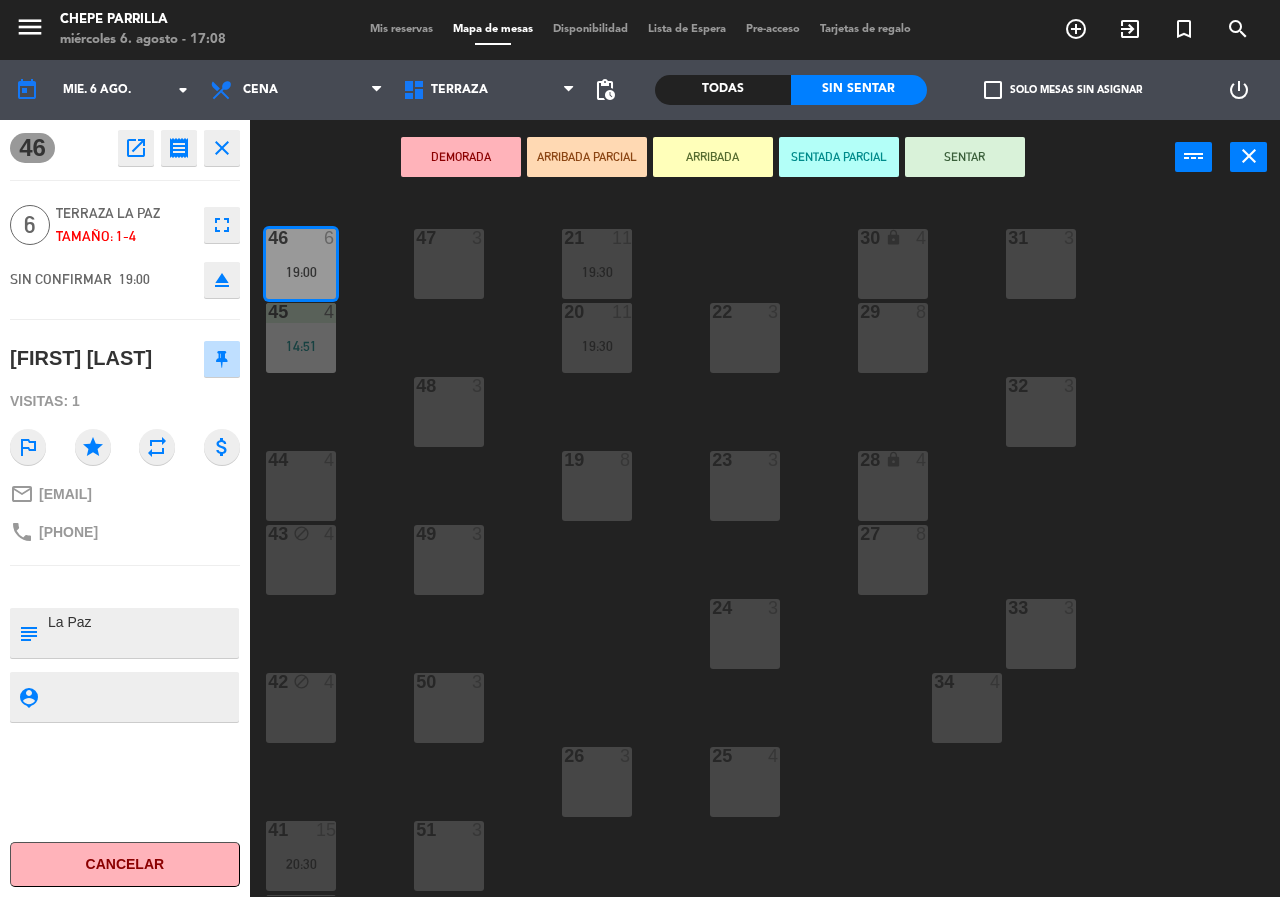 click on "DEMORADA   ARRIBADA PARCIAL   ARRIBADA   SENTADA PARCIAL   SENTAR  power_input close" at bounding box center [712, 158] 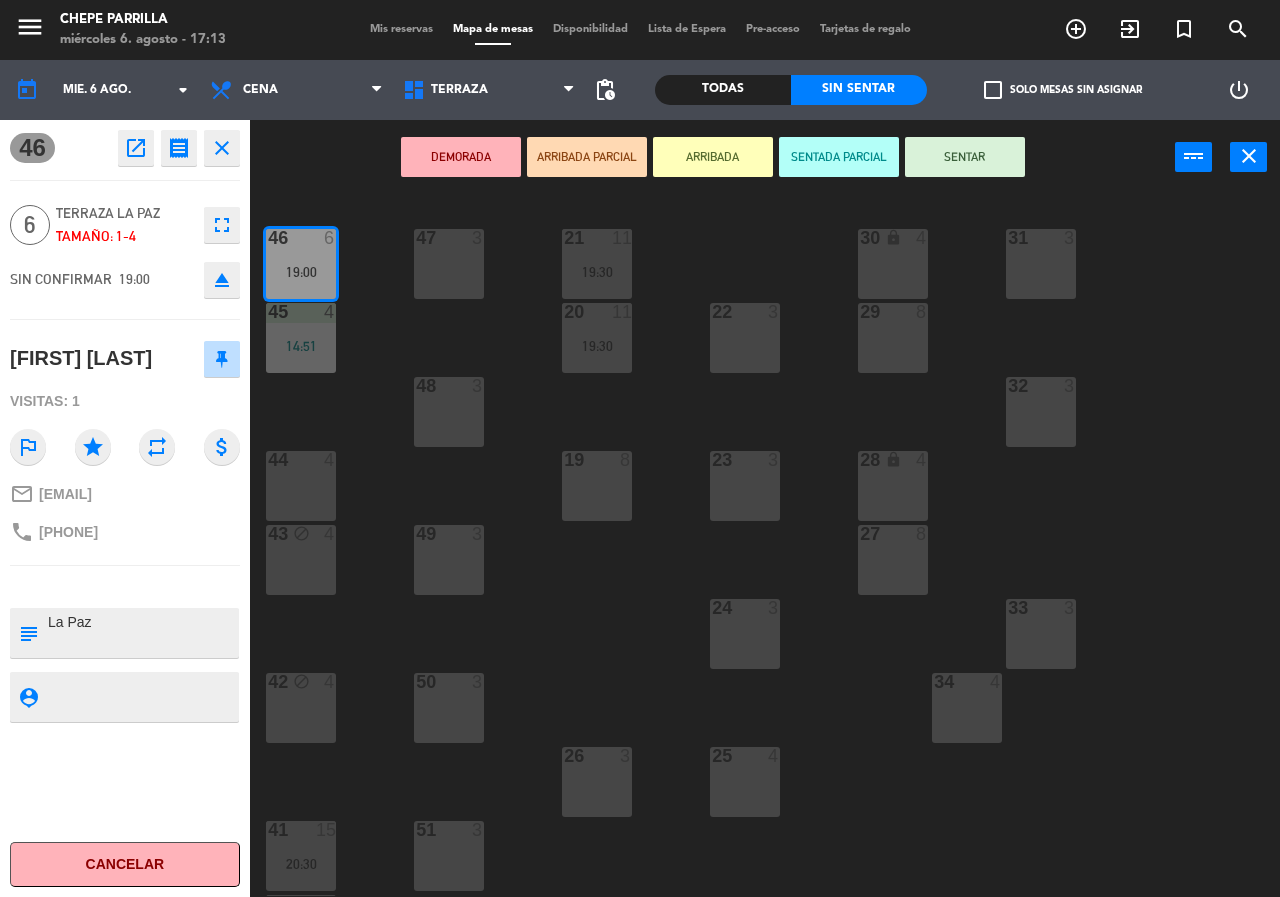 click on "21  11   19:30  30 lock  4  46  6   19:00  47  3  31  3  20  11   19:30  22  3  29  8  45  4   14:51  32  3  48  3  19  8  23  3  28 lock  4  44  4  27  8  43 block  4  49  3  24  3  33  3  50  3  42 block  4  34  4  25  4  26  3  41  15   20:30  51  3  40  15   20:30  52  3" 